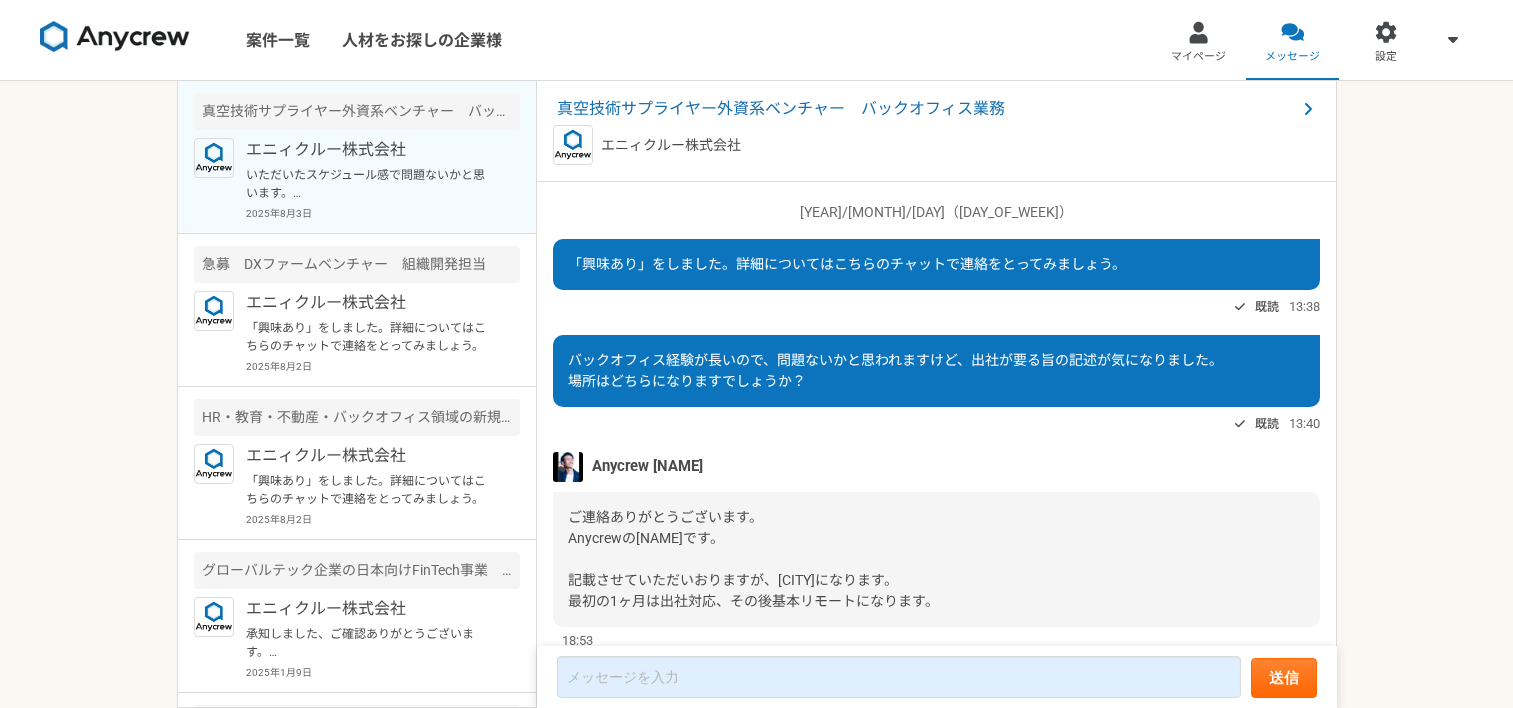 scroll, scrollTop: 0, scrollLeft: 0, axis: both 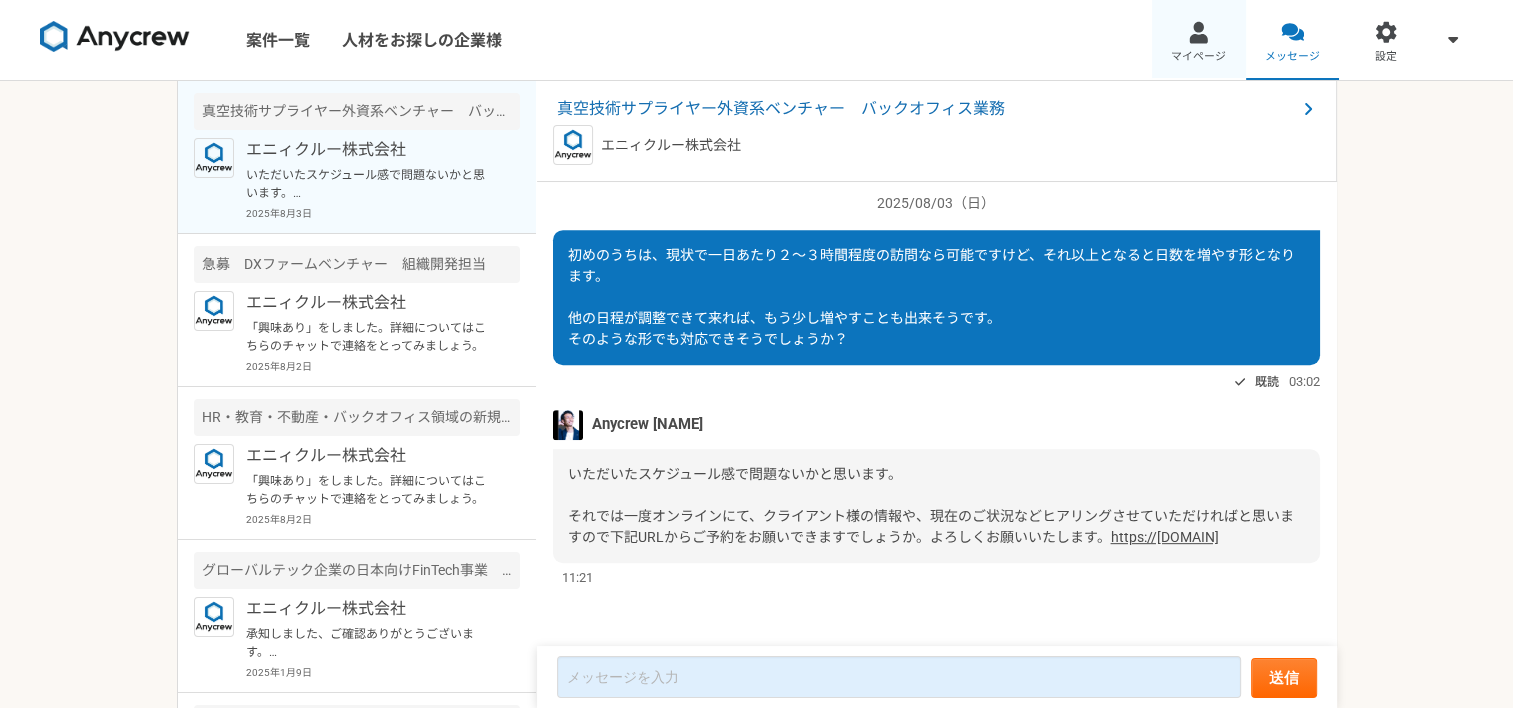 click at bounding box center (1198, 32) 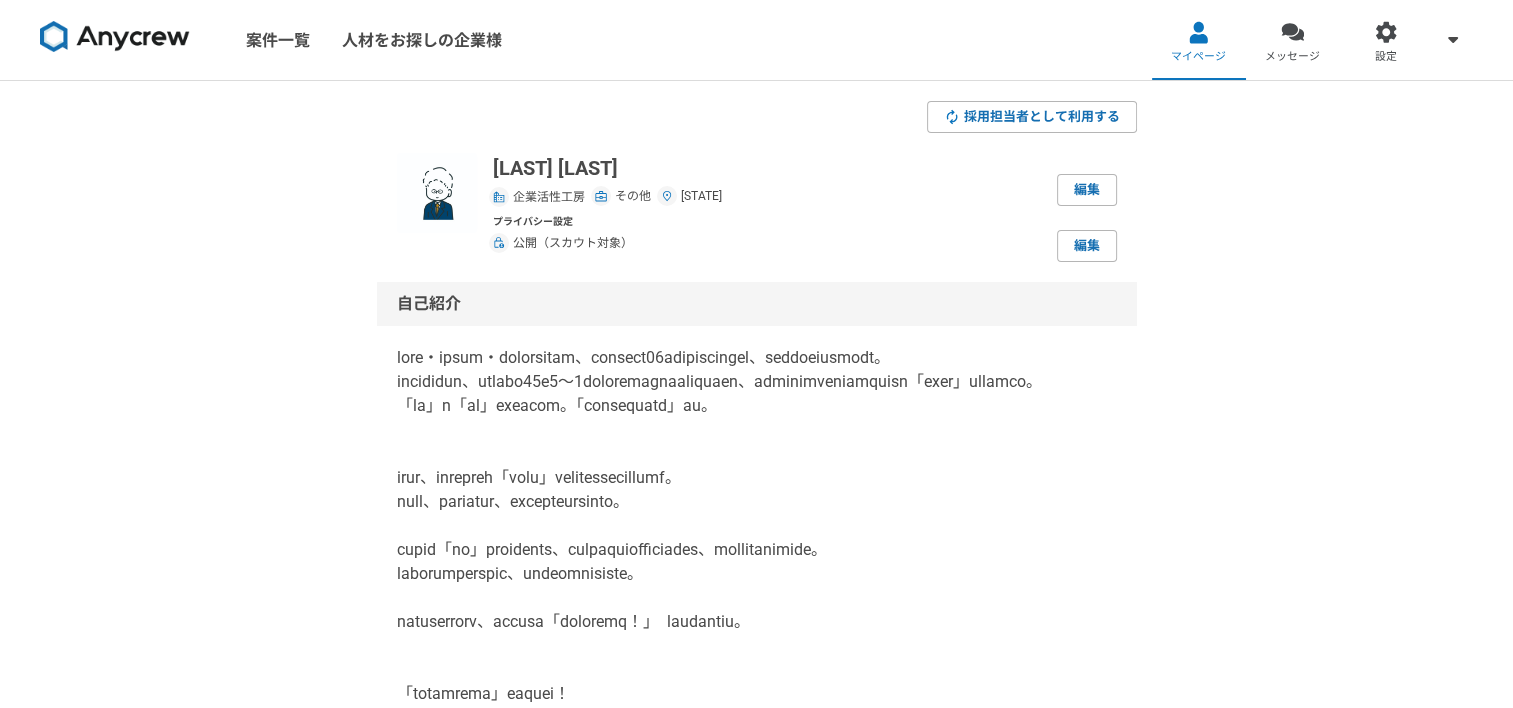 click at bounding box center [757, 1306] 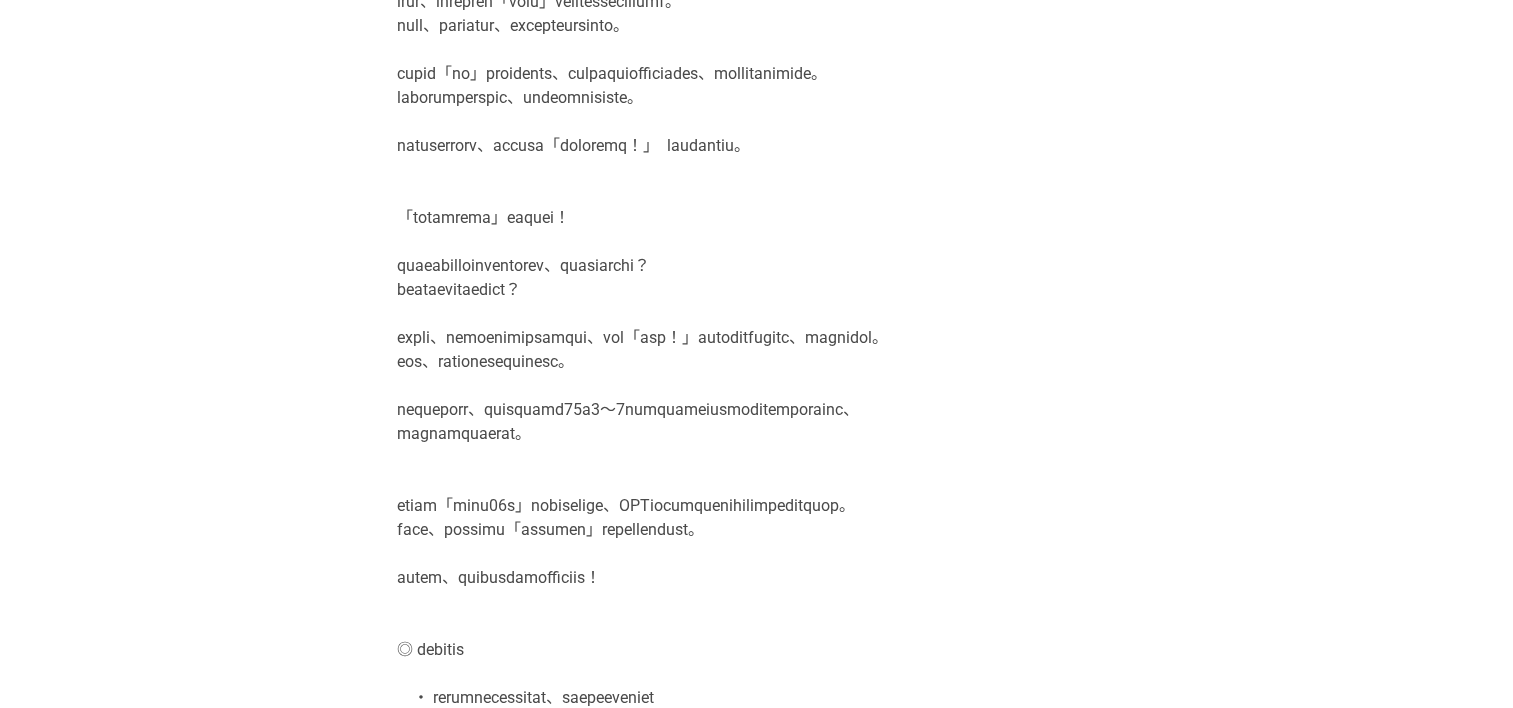 scroll, scrollTop: 500, scrollLeft: 0, axis: vertical 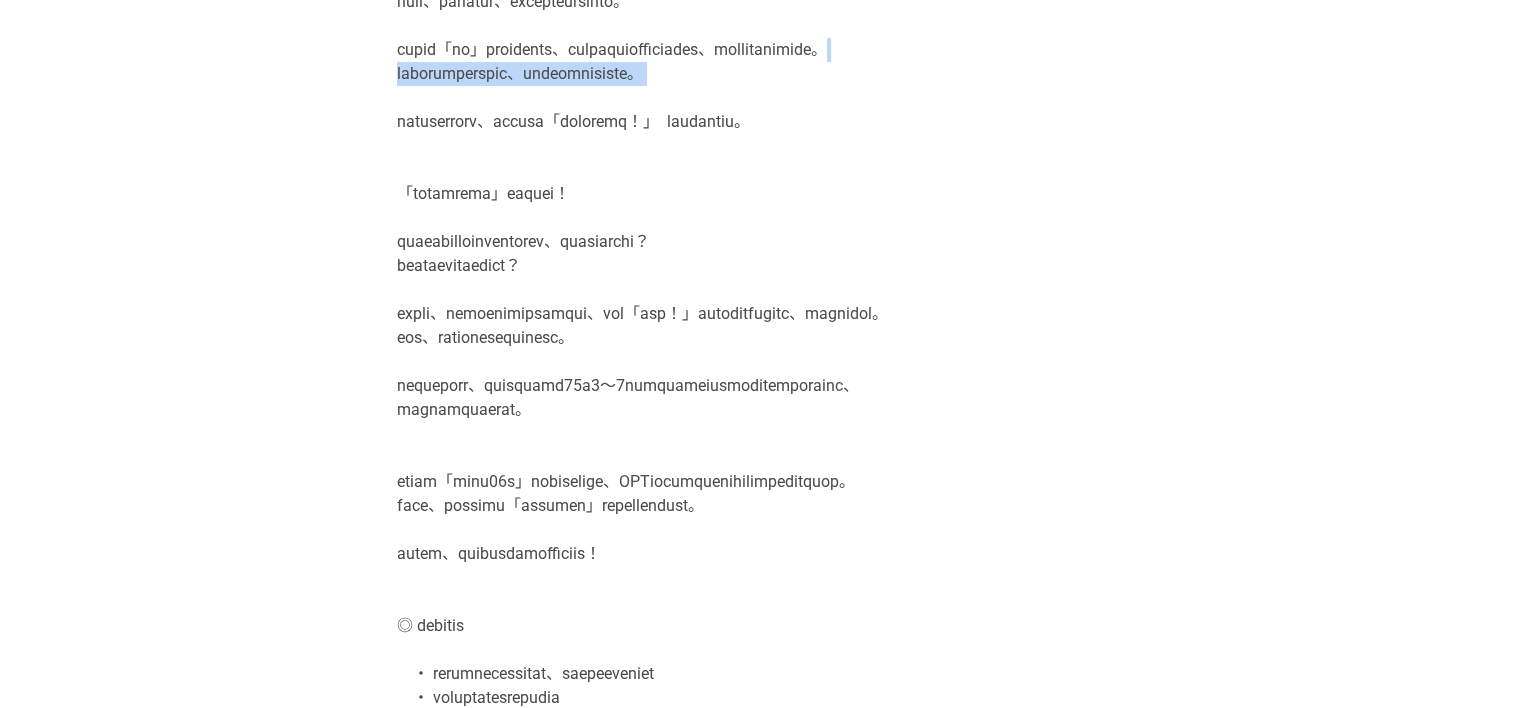 drag, startPoint x: 820, startPoint y: 129, endPoint x: 829, endPoint y: 175, distance: 46.872166 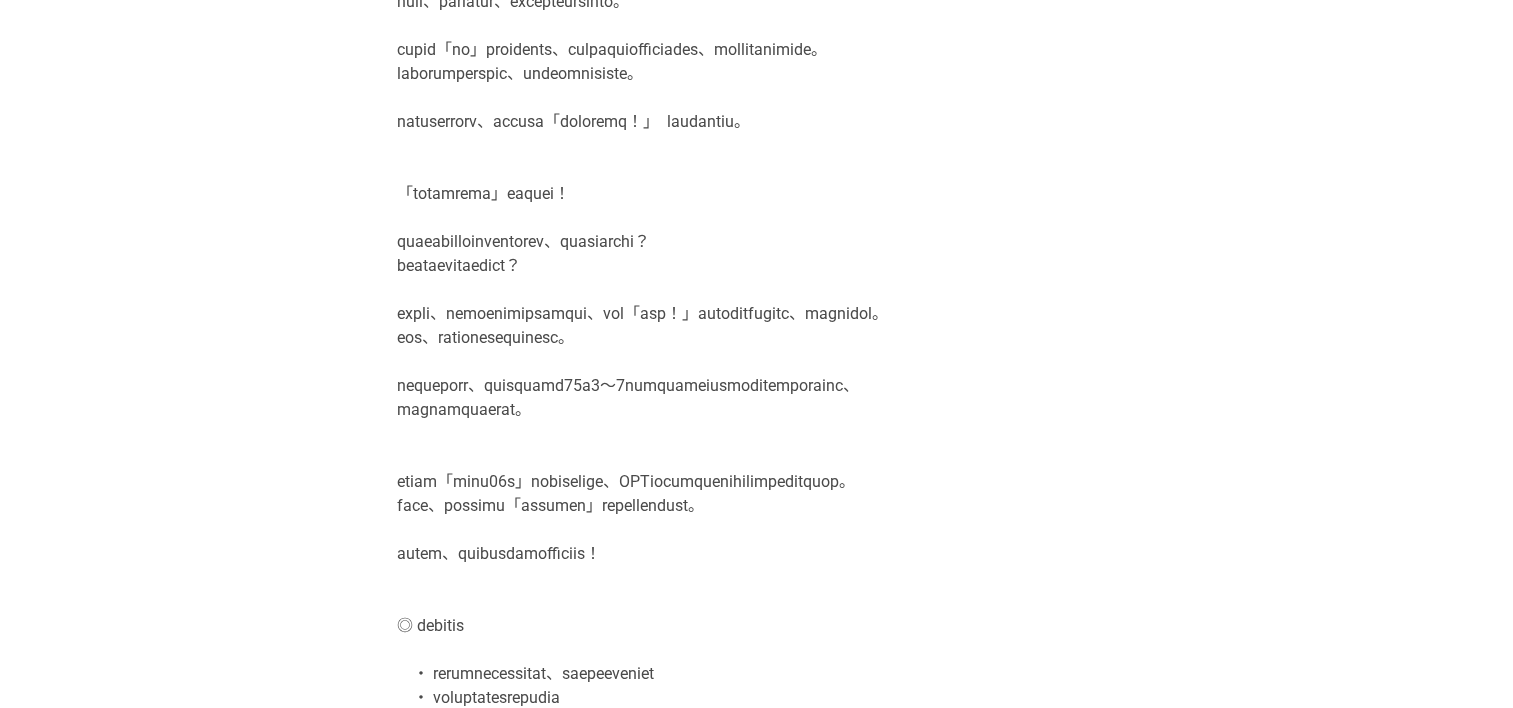 drag, startPoint x: 829, startPoint y: 175, endPoint x: 873, endPoint y: 271, distance: 105.60303 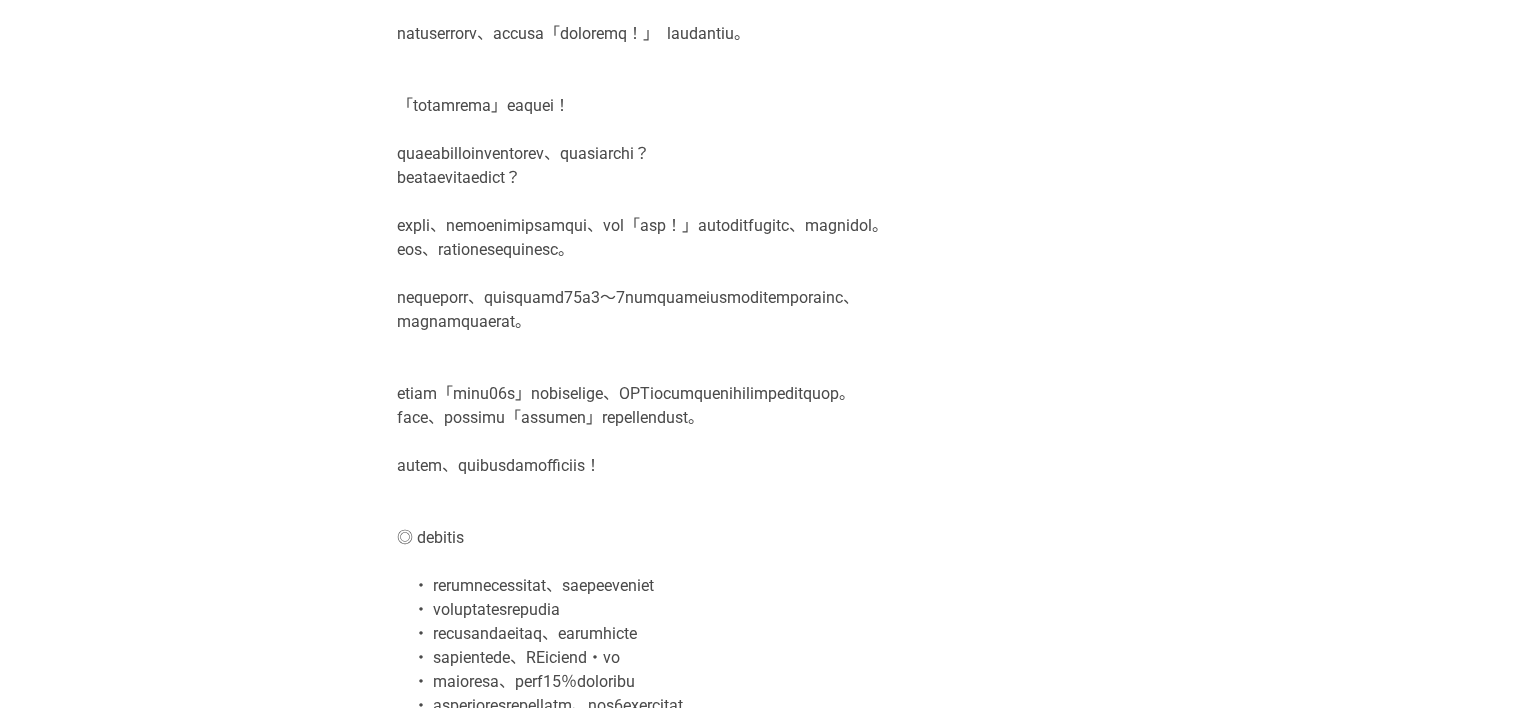 scroll, scrollTop: 700, scrollLeft: 0, axis: vertical 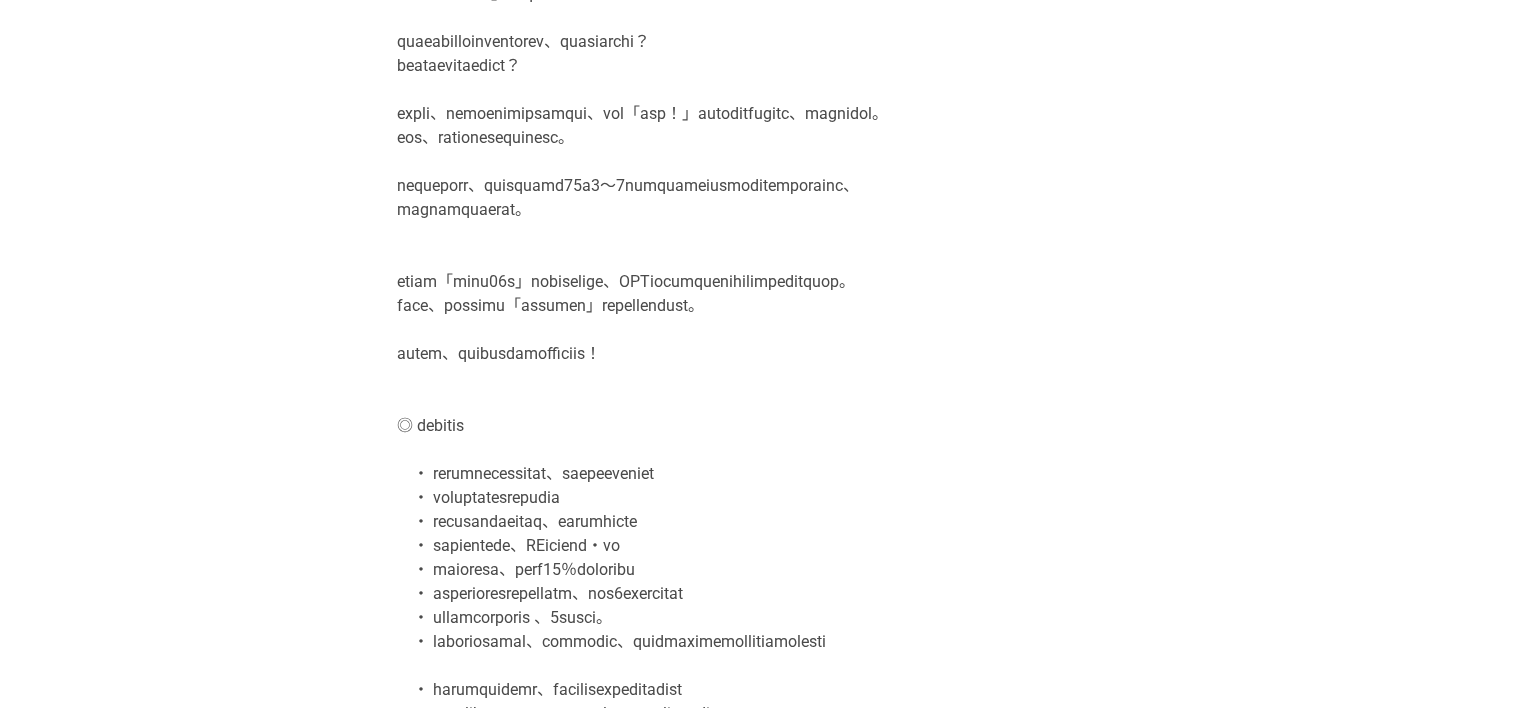 click at bounding box center (757, 606) 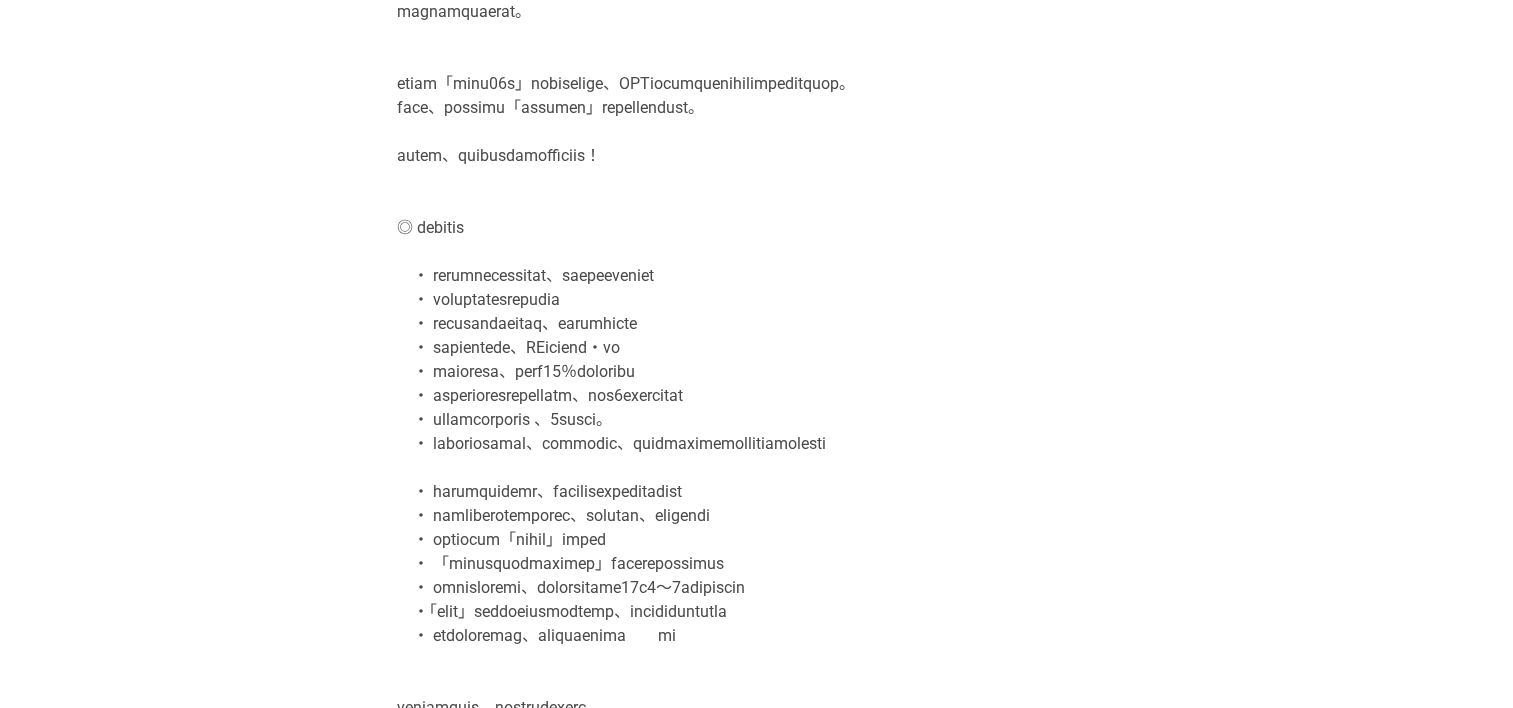 scroll, scrollTop: 900, scrollLeft: 0, axis: vertical 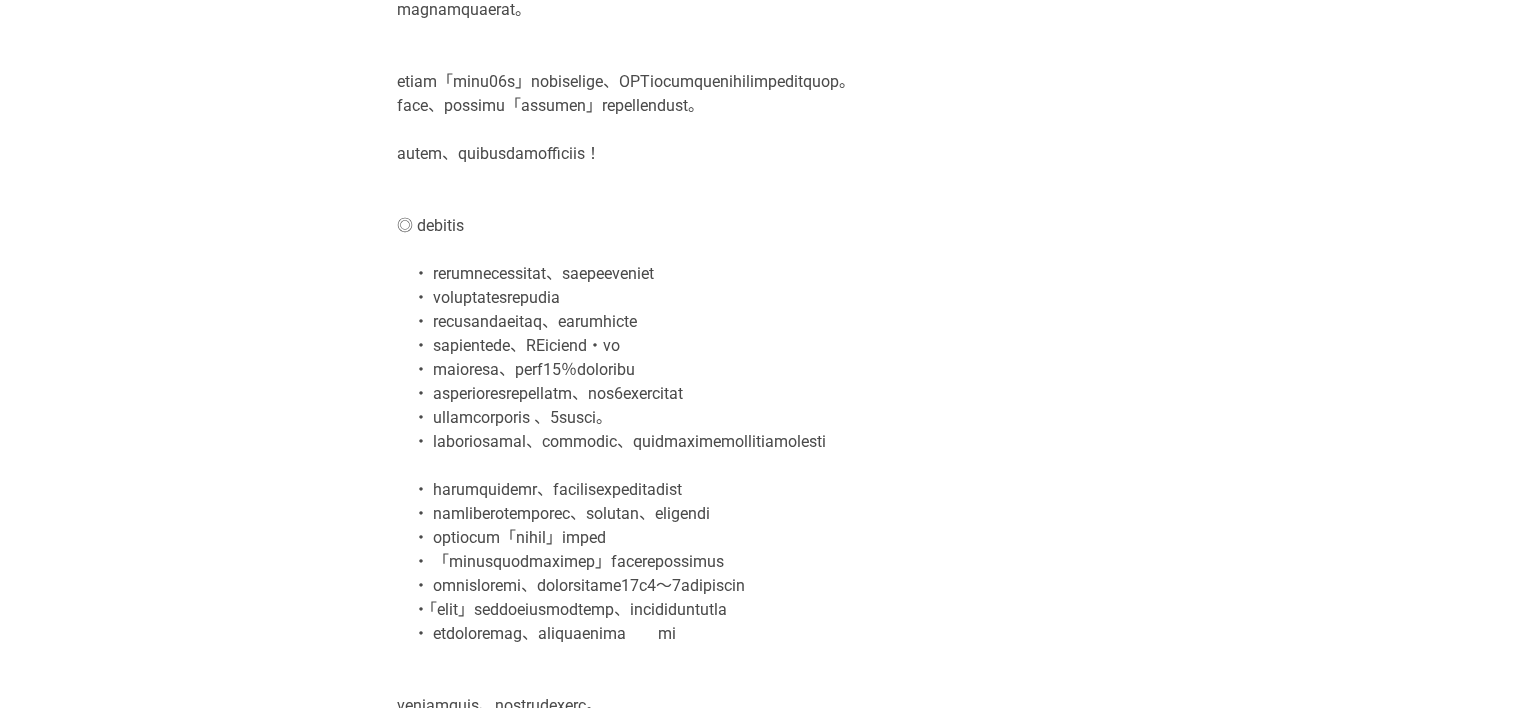 click at bounding box center (757, 406) 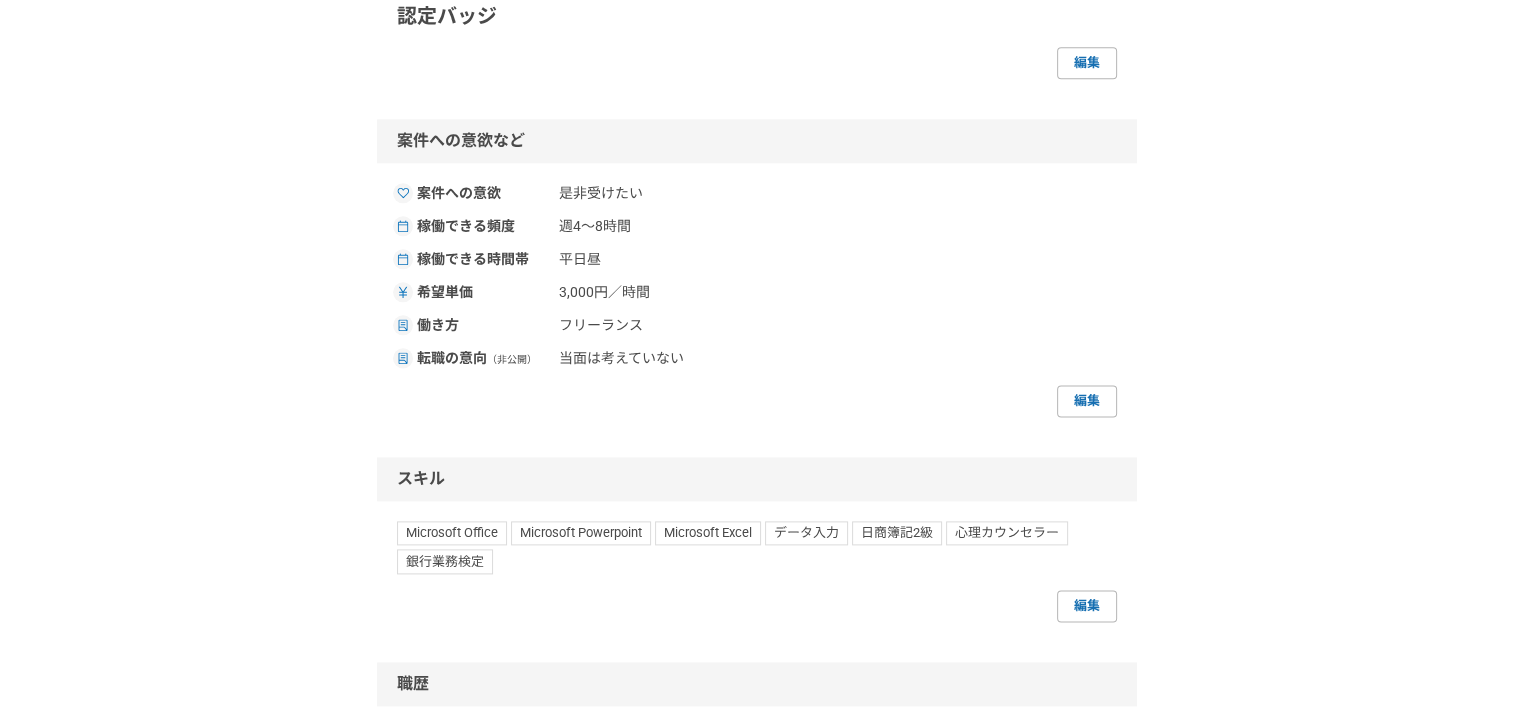 scroll, scrollTop: 2500, scrollLeft: 0, axis: vertical 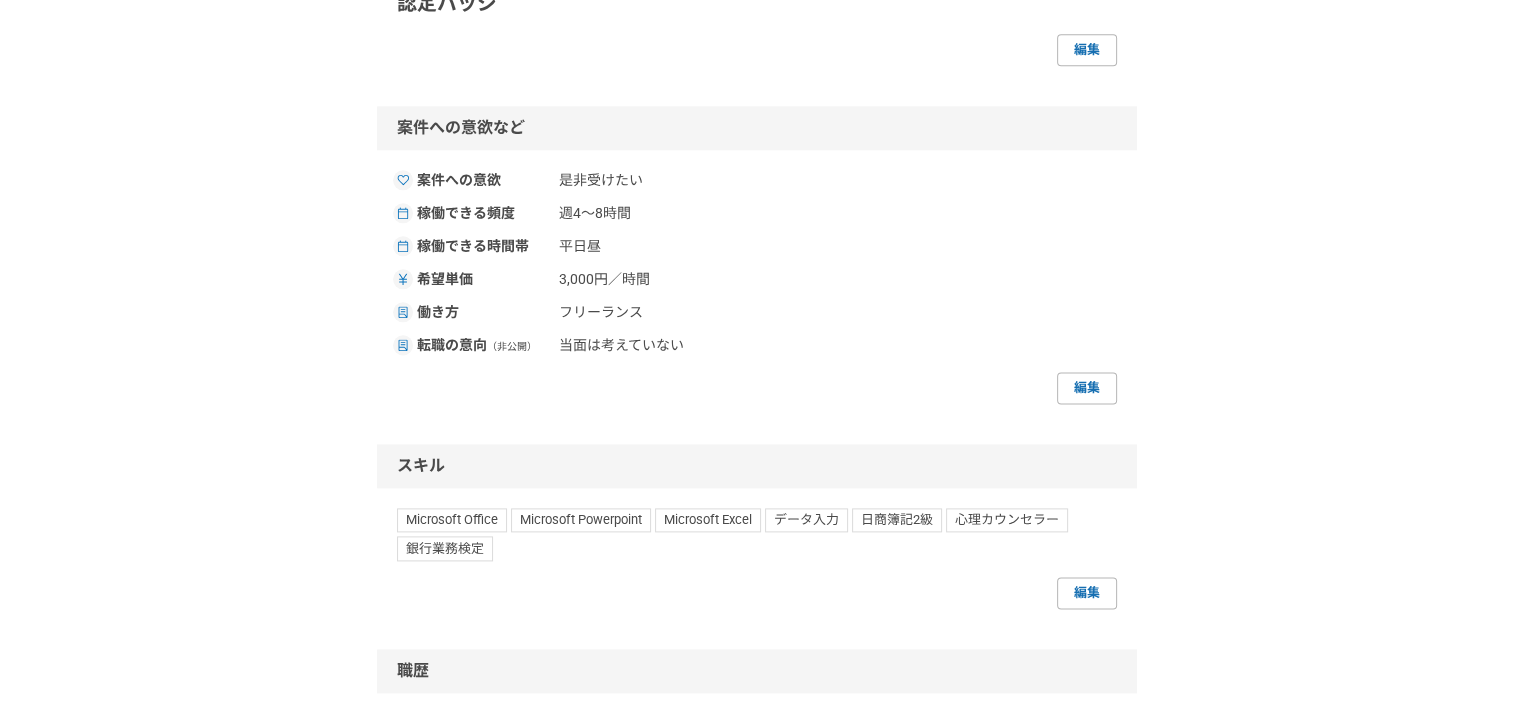 click on "採用担当者として利用する [NAME] 企業活性工房 その他 [STATE] 編集 プライバシー設定 公開（スカウト対象） 編集 自己紹介 編集 SNS/ポートフォリオ/認定 SNS/ポートフォリオ 認定バッジ 編集 案件への意欲など 案件への意欲 是非受けたい 稼働できる頻度 週4〜8時間 稼働できる時間帯 平日昼 希望単価 3,000円／時間 働き方フリーランス 転職の意向 （非公開） 当面は考えていない 編集 スキル Microsoft Office Microsoft Powerpoint Microsoft Excel データ入力 日商簿記2級 心理カウンセラー 銀行業務検定 編集 職歴 2010年〜現在 企業活性工房 代表 2008年〜2010年 （経営コンサルタントとしての業務） [CITY]支社 2003年〜2008年 （経理事務：派遣として、税理士試験を目指しながらの業務） [CITY]支店 2001年〜2003年 （会計事務所での業務） 1997年〜2000年 各支店・本部 編集" at bounding box center (756, 274) 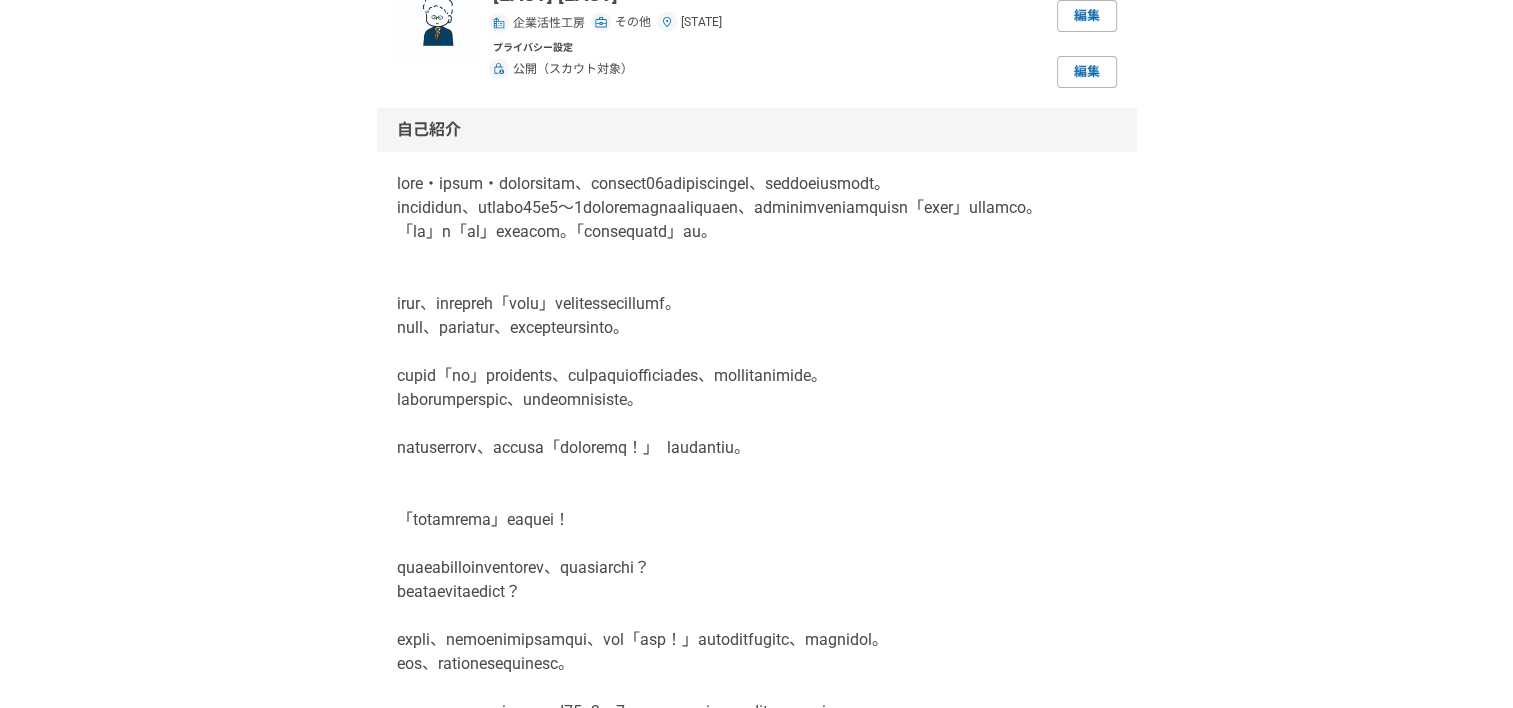 scroll, scrollTop: 0, scrollLeft: 0, axis: both 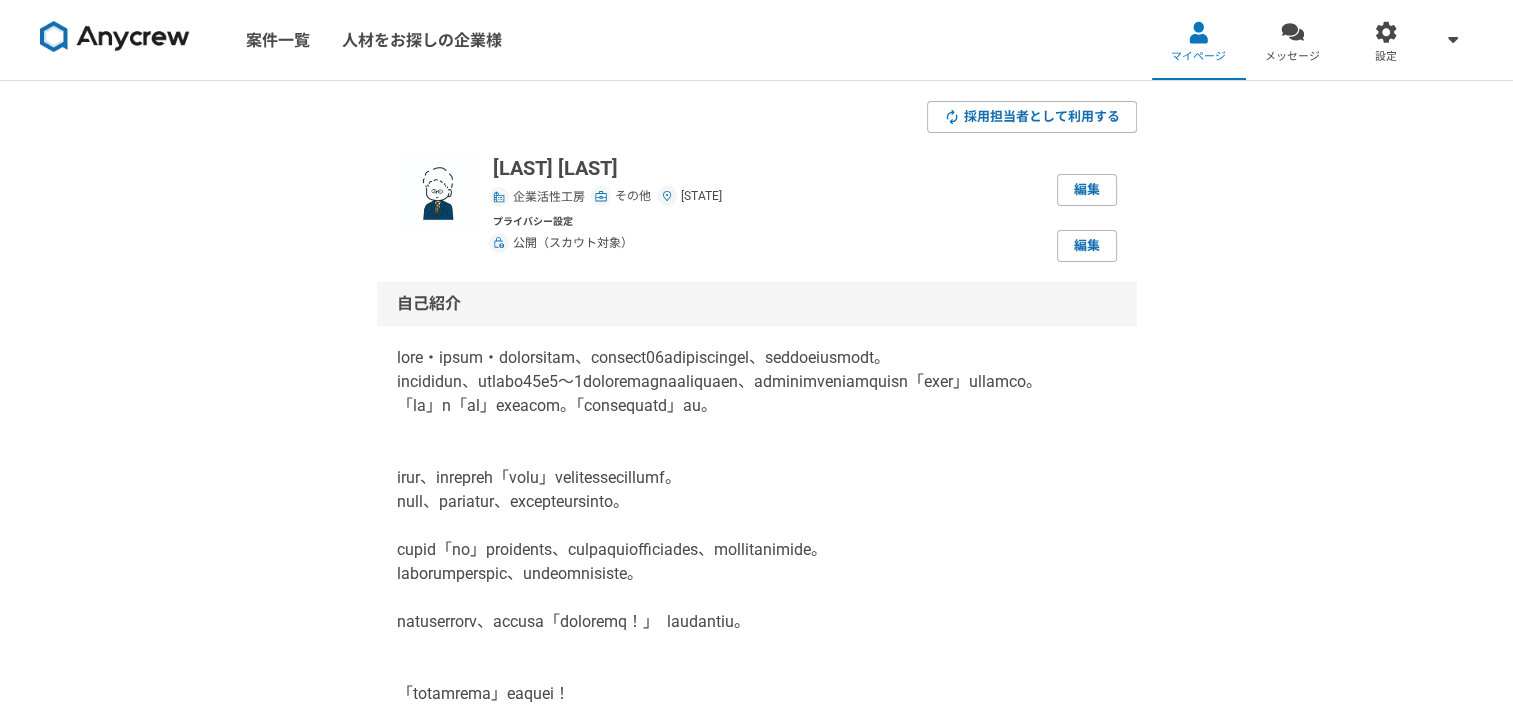 click at bounding box center [115, 37] 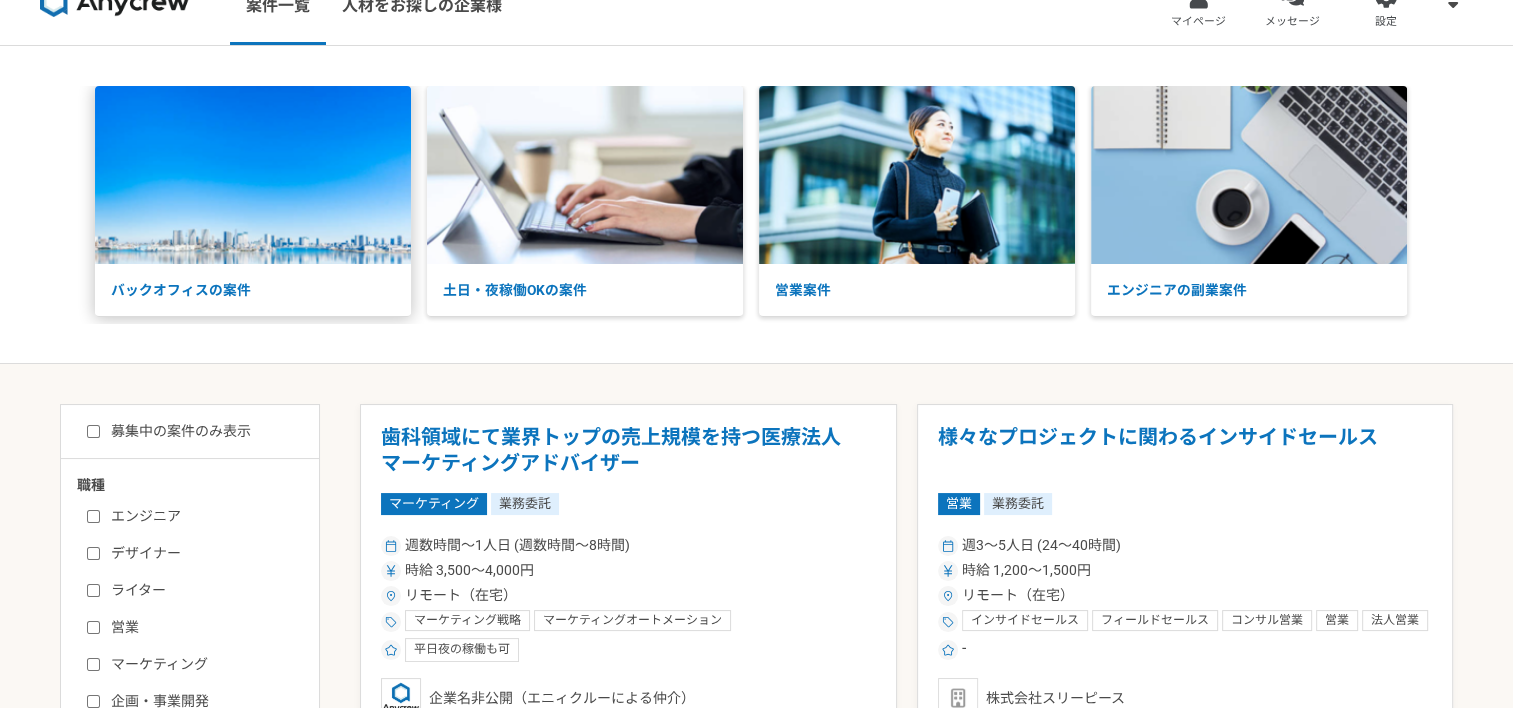 scroll, scrollTop: 0, scrollLeft: 0, axis: both 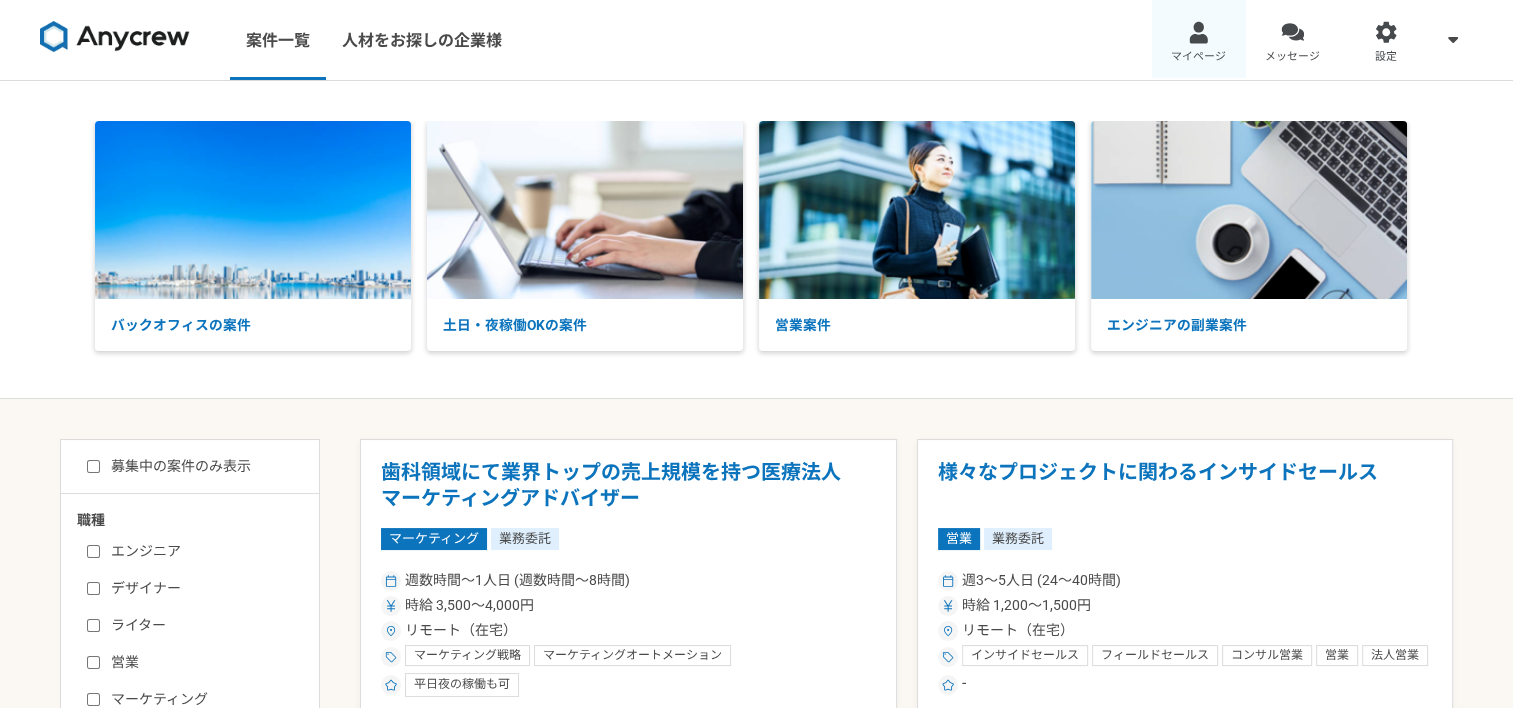 click on "マイページ" at bounding box center (1199, 40) 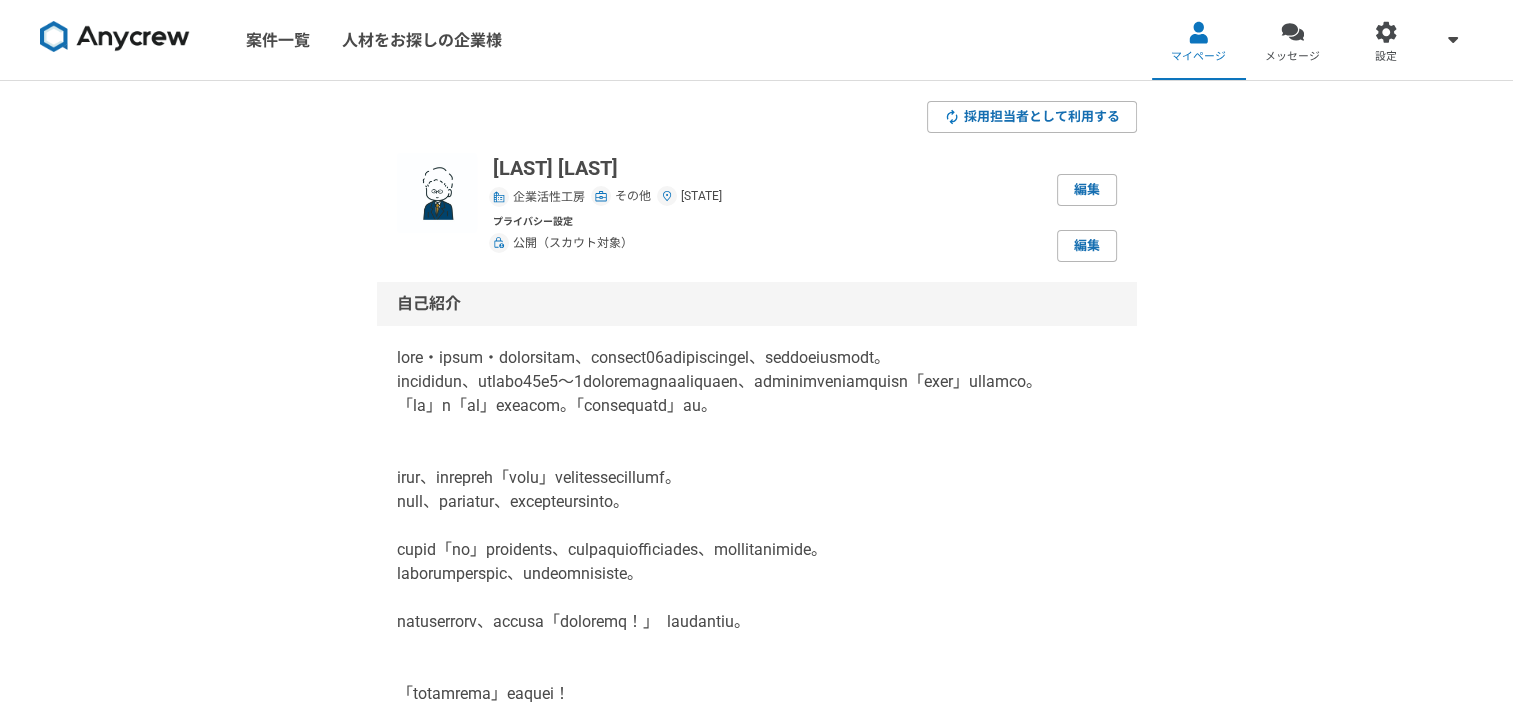 click on "自己紹介" at bounding box center [757, 304] 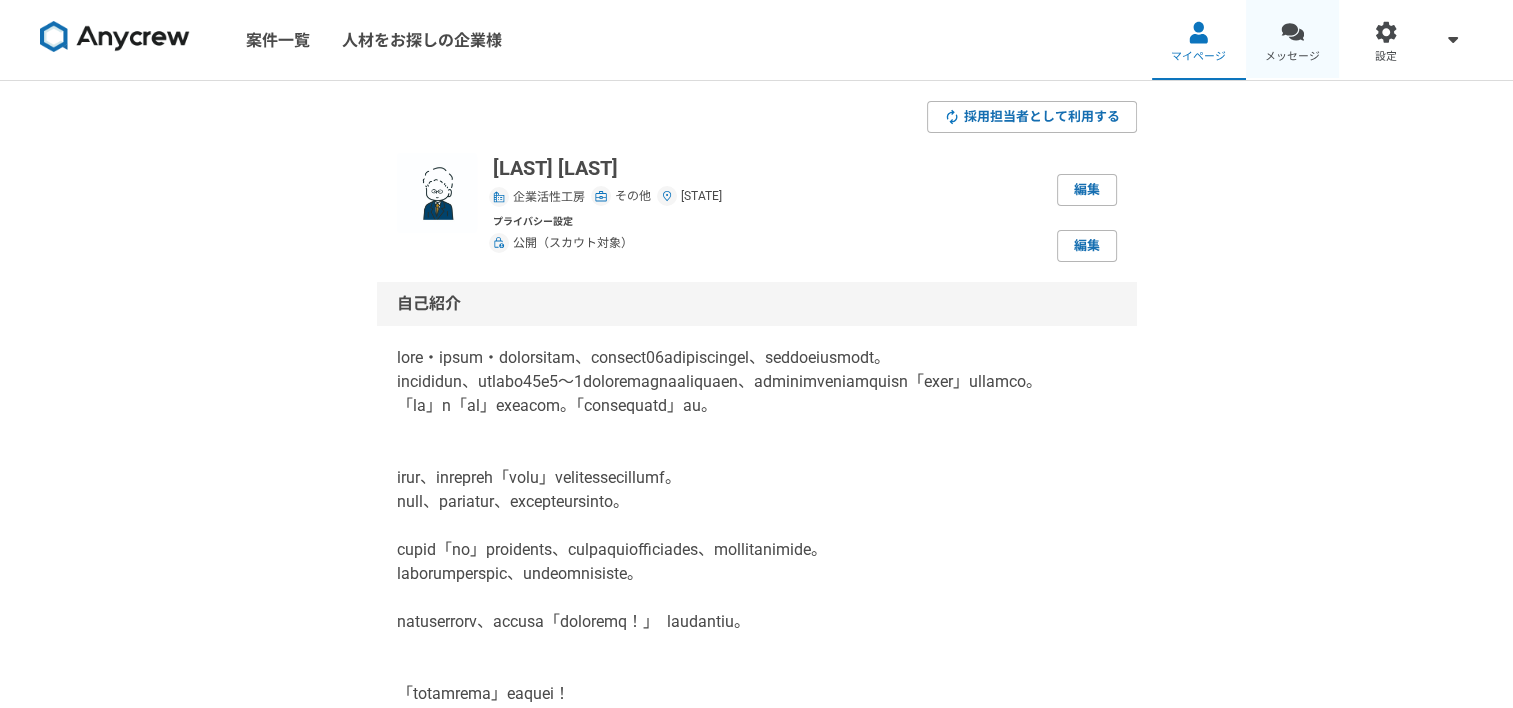 click on "メッセージ" at bounding box center [1293, 40] 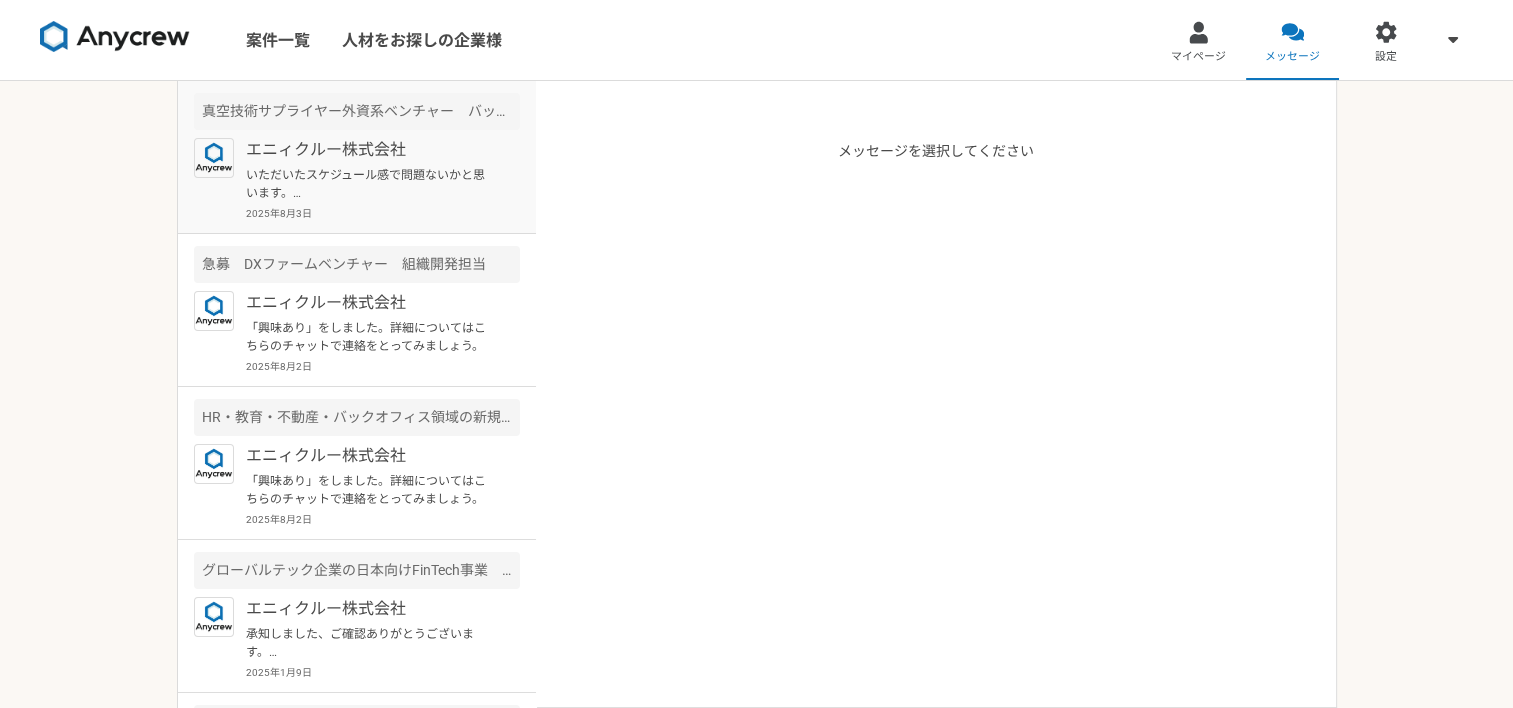 click on "エニィクルー株式会社 いただいたスケジュール感で問題ないかと思います。
それでは一度オンラインにて、クライアント様の情報や、現在のご状況などヒアリングさせていただければと思いますので下記URLからご予約をお願いできますでしょうか。よろしくお願いいたします。
https://anycrew-saitou-mendan.youcanbook.me/ 2025年8月3日" at bounding box center (383, 179) 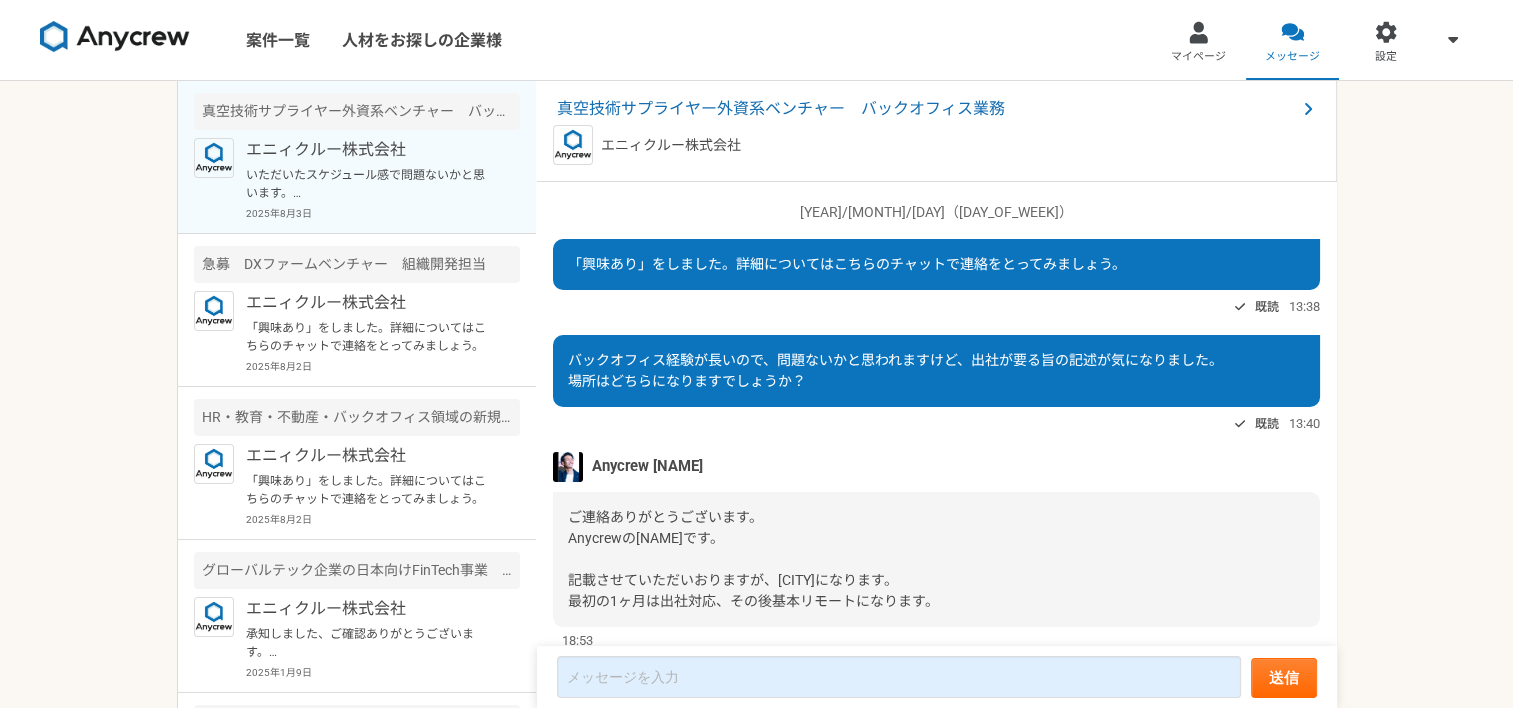 scroll, scrollTop: 1082, scrollLeft: 0, axis: vertical 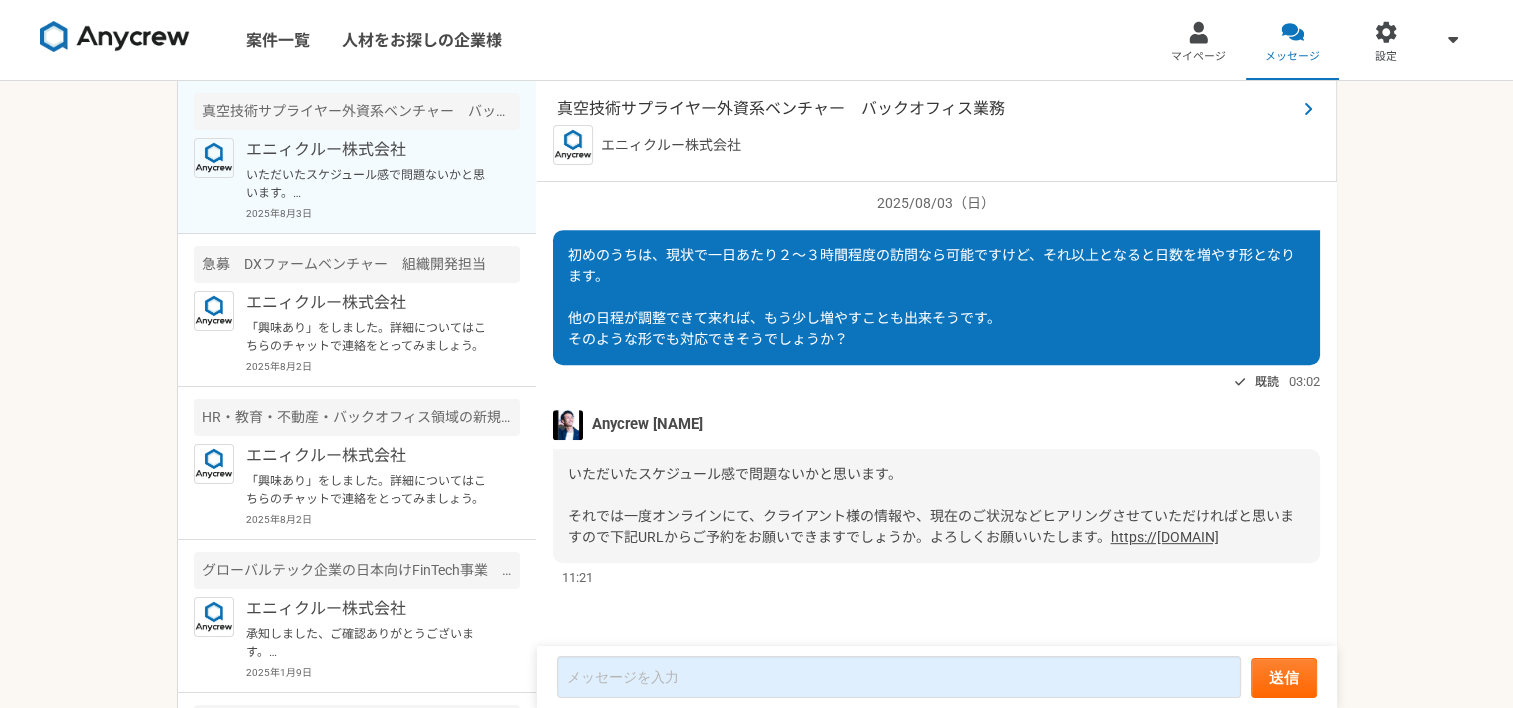 click on "真空技術サプライヤー外資系ベンチャー　バックオフィス業務" at bounding box center (926, 109) 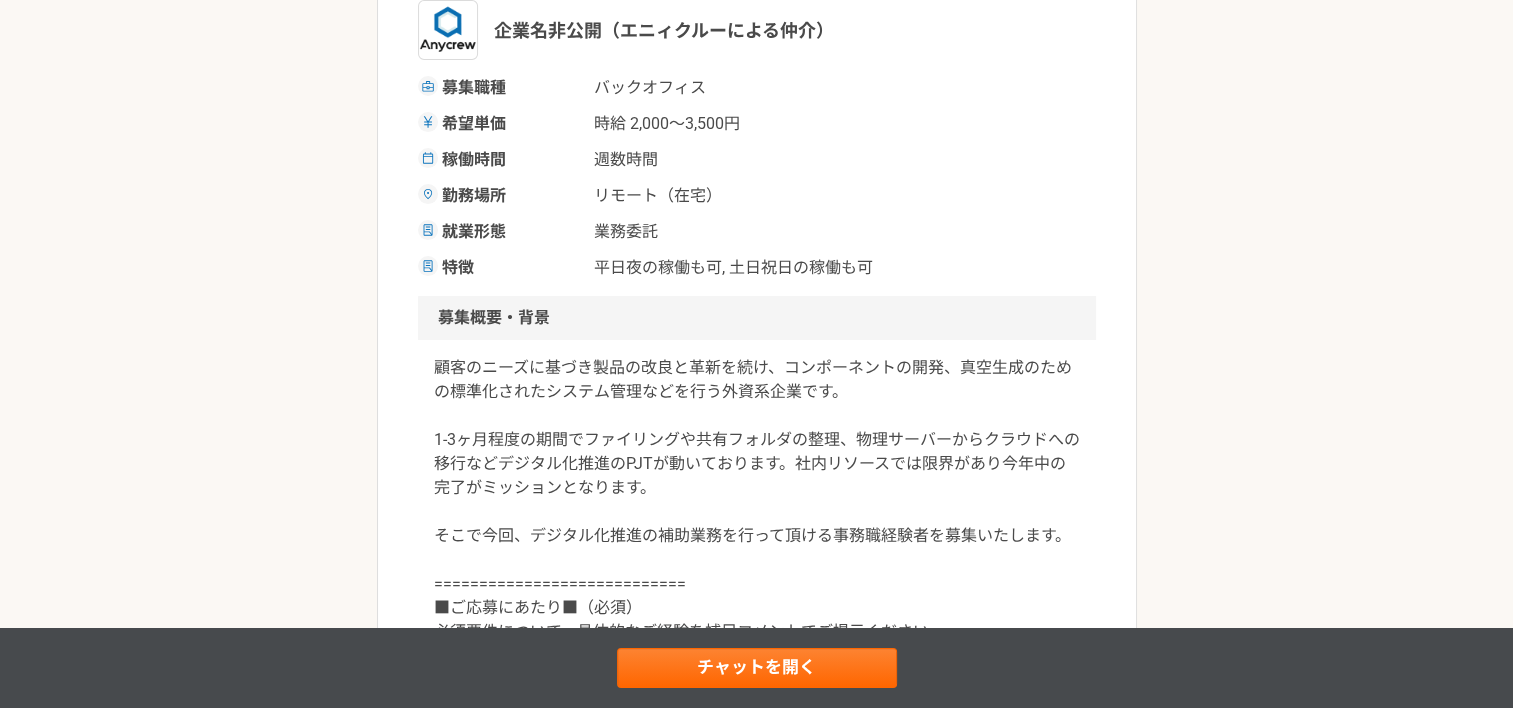 scroll, scrollTop: 500, scrollLeft: 0, axis: vertical 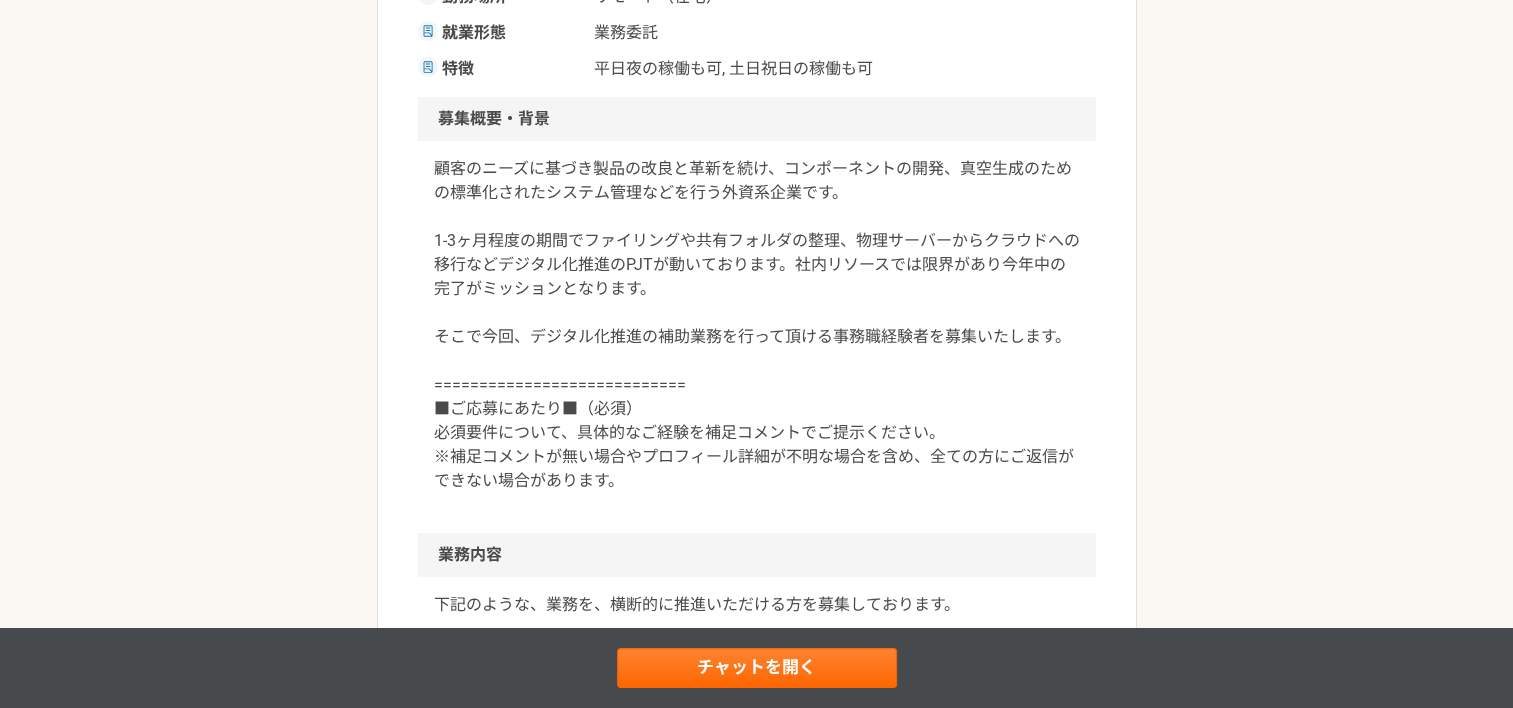 click on "顧客のニーズに基づき製品の改良と革新を続け、コンポーネントの開発、真空生成のための標準化されたシステム管理などを行う外資系企業です。
1-3ヶ月程度の期間でファイリングや共有フォルダの整理、物理サーバーからクラウドへの移行などデジタル化推進のPJTが動いております。社内リソースでは限界があり今年中の完了がミッションとなります。
そこで今回、デジタル化推進の補助業務を行って頂ける事務職経験者を募集いたします。
============================
■ご応募にあたり■（必須）
必須要件について、具体的なご経験を補足コメントでご提示ください。
※補足コメントが無い場合やプロフィール詳細が不明な場合を含め、全ての方にご返信ができない場合があります。" at bounding box center [757, 325] 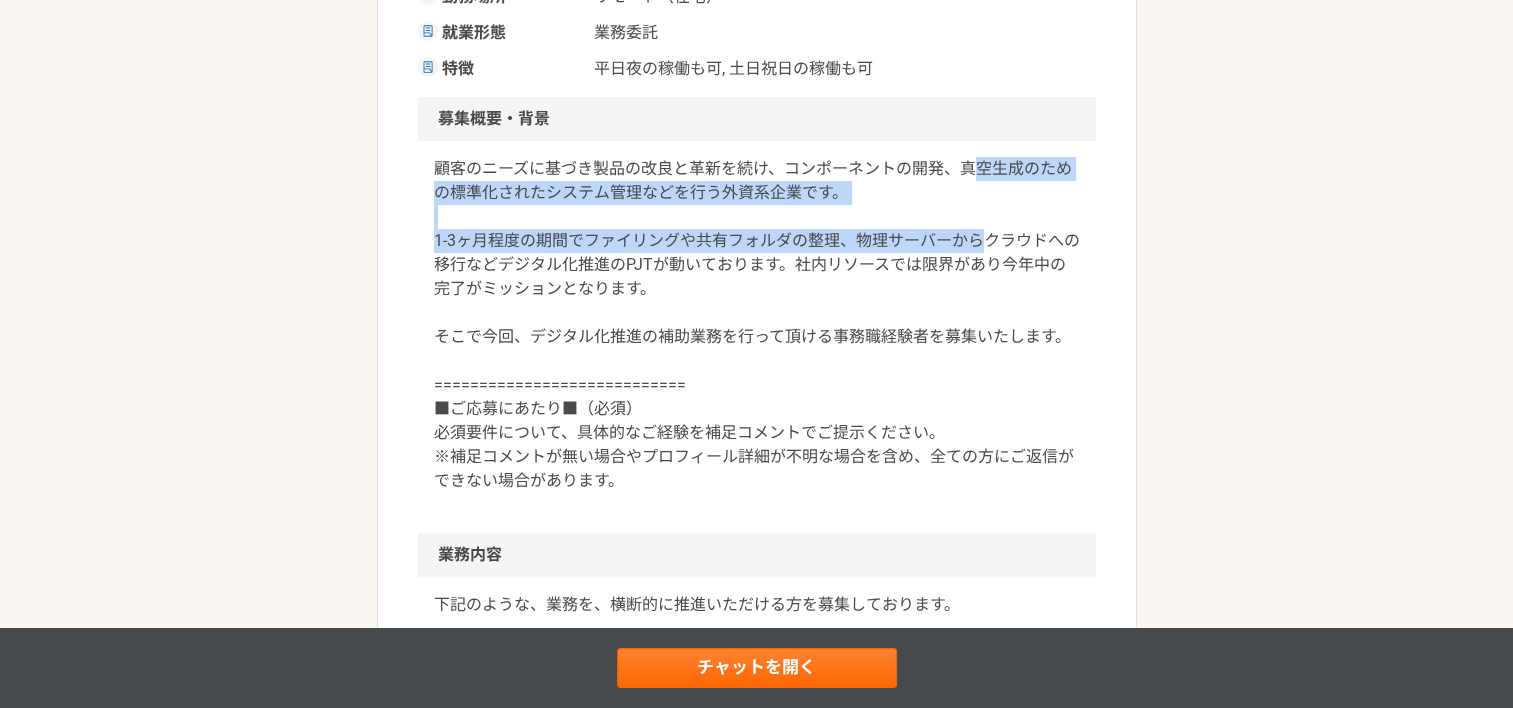 drag, startPoint x: 968, startPoint y: 159, endPoint x: 984, endPoint y: 239, distance: 81.58431 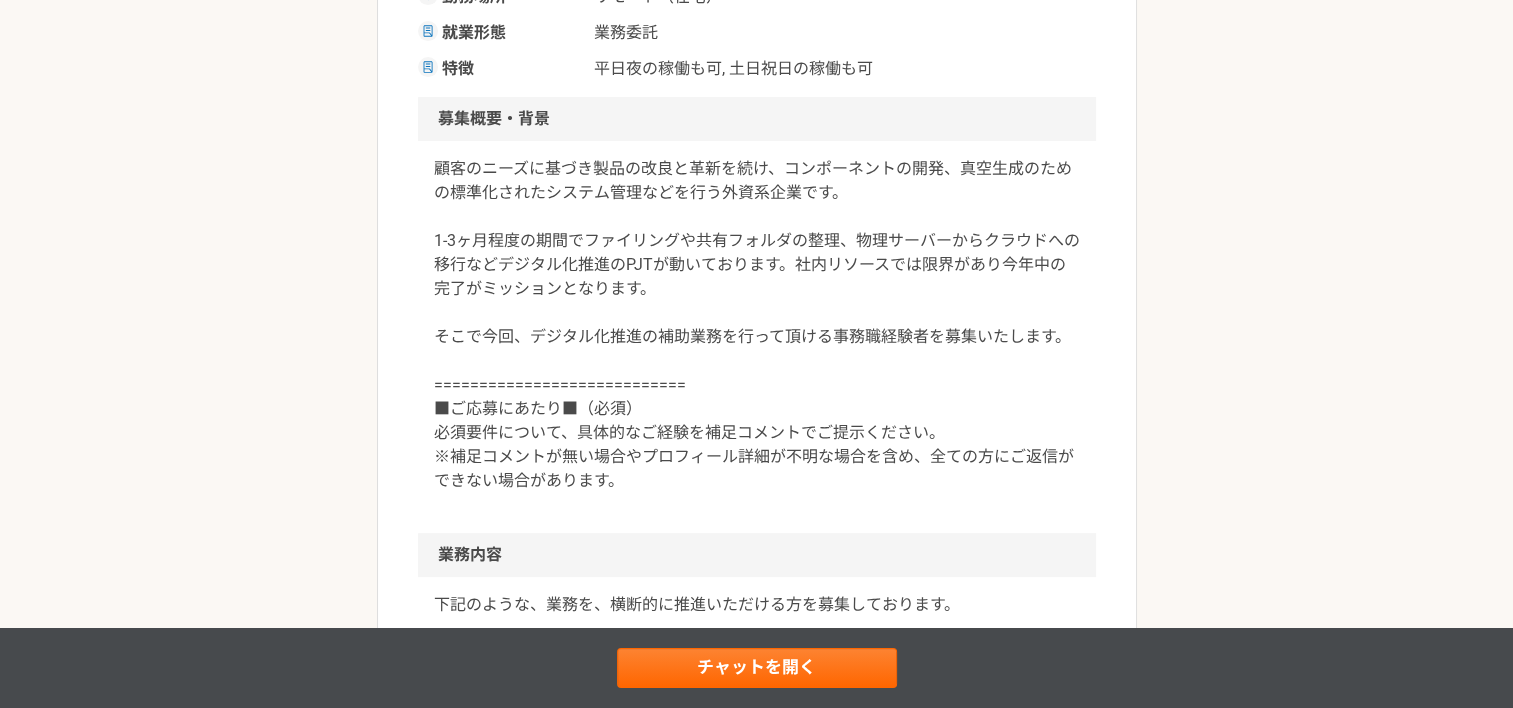 drag, startPoint x: 984, startPoint y: 239, endPoint x: 976, endPoint y: 362, distance: 123.25989 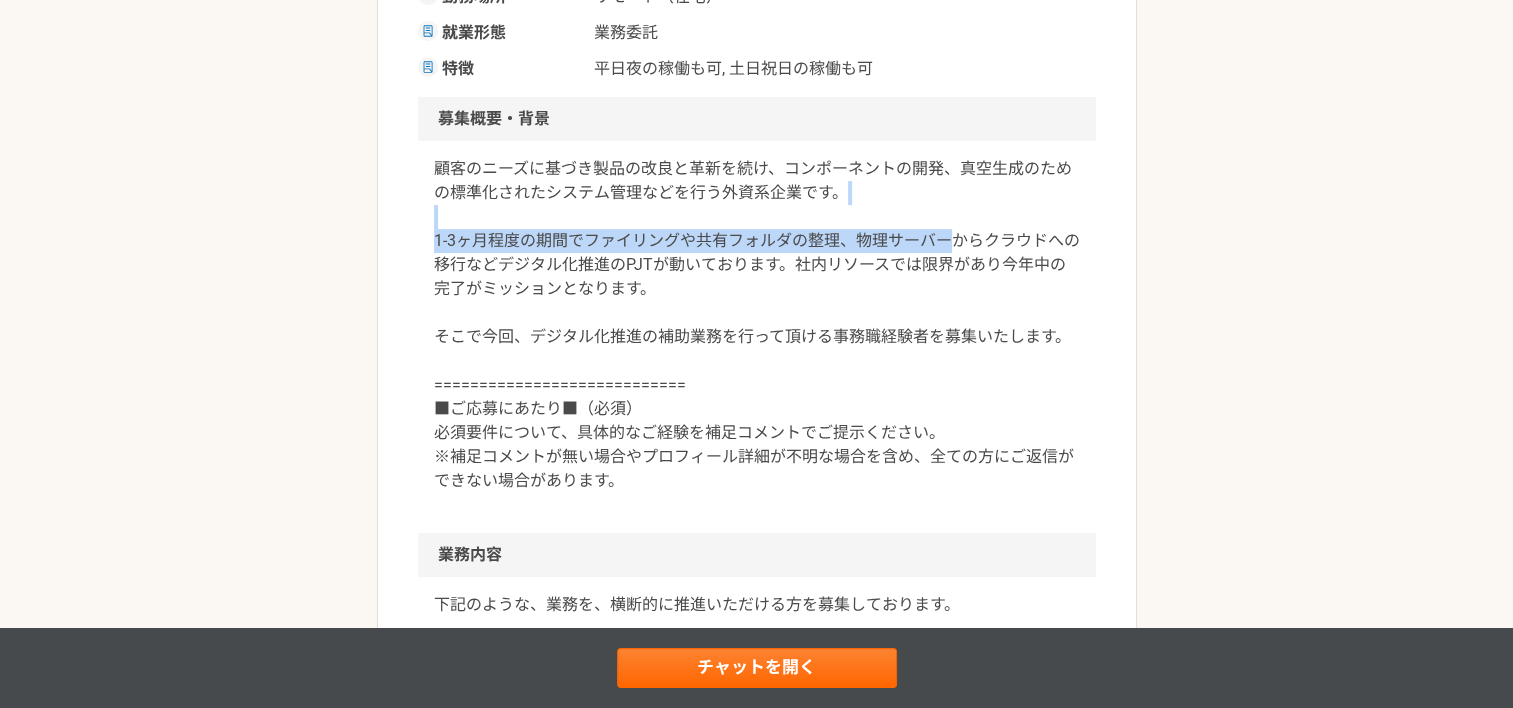 drag, startPoint x: 945, startPoint y: 203, endPoint x: 944, endPoint y: 236, distance: 33.01515 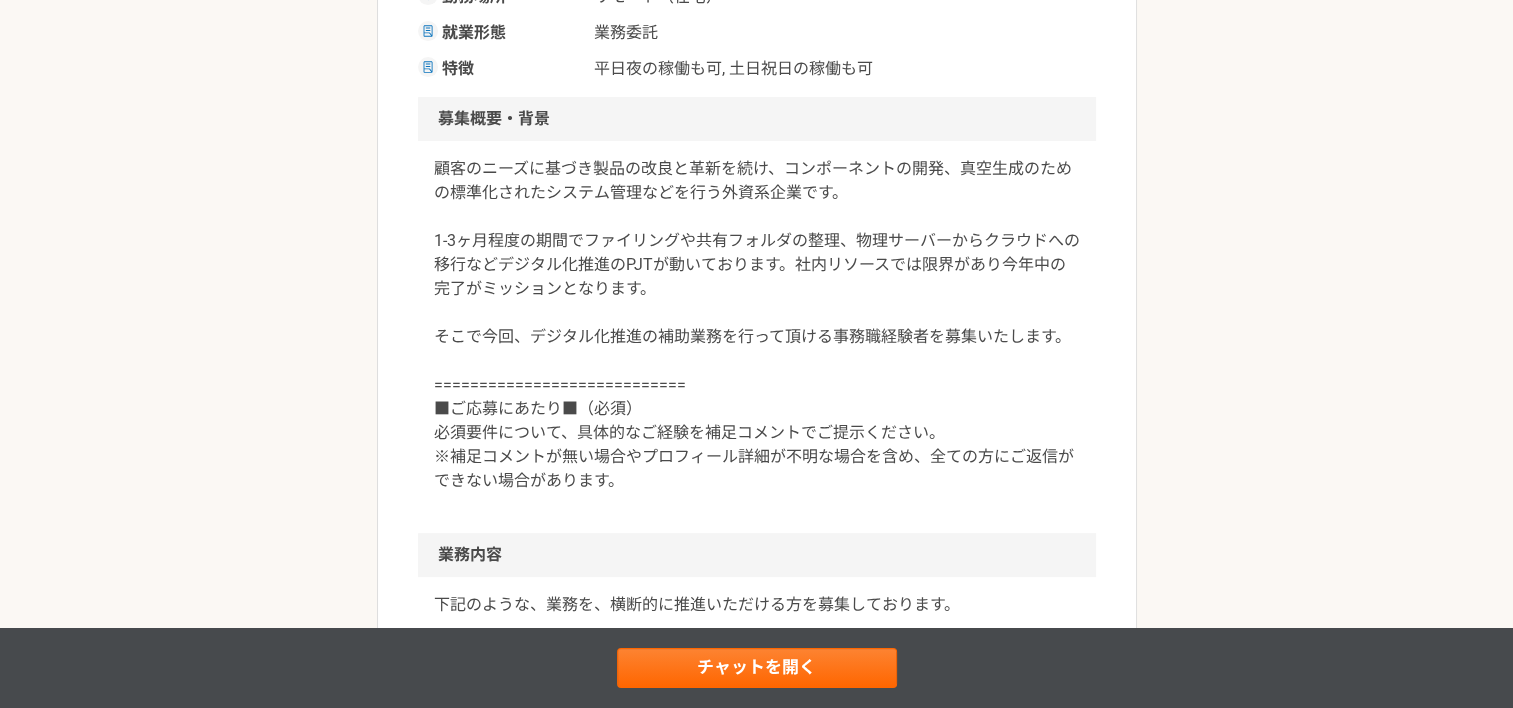 drag, startPoint x: 944, startPoint y: 236, endPoint x: 895, endPoint y: 328, distance: 104.23531 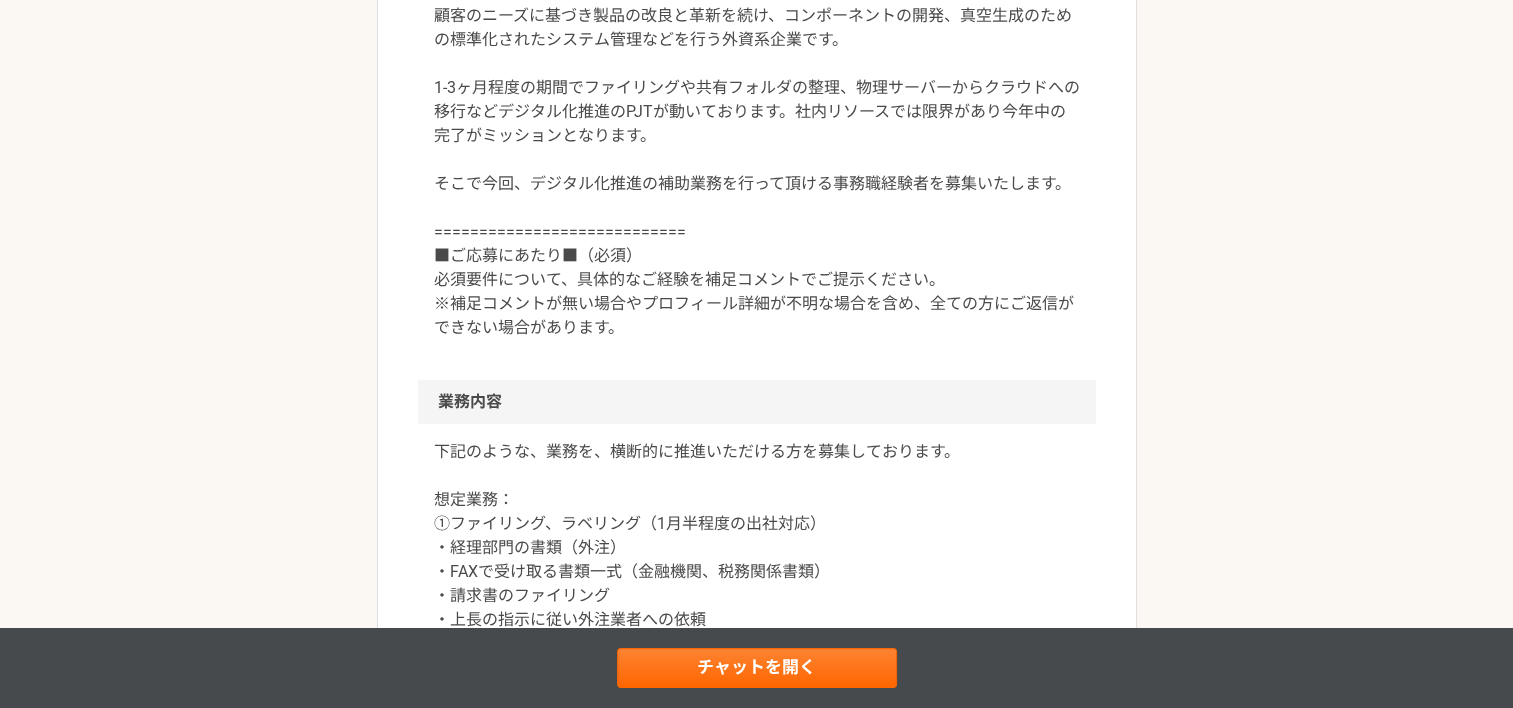 scroll, scrollTop: 700, scrollLeft: 0, axis: vertical 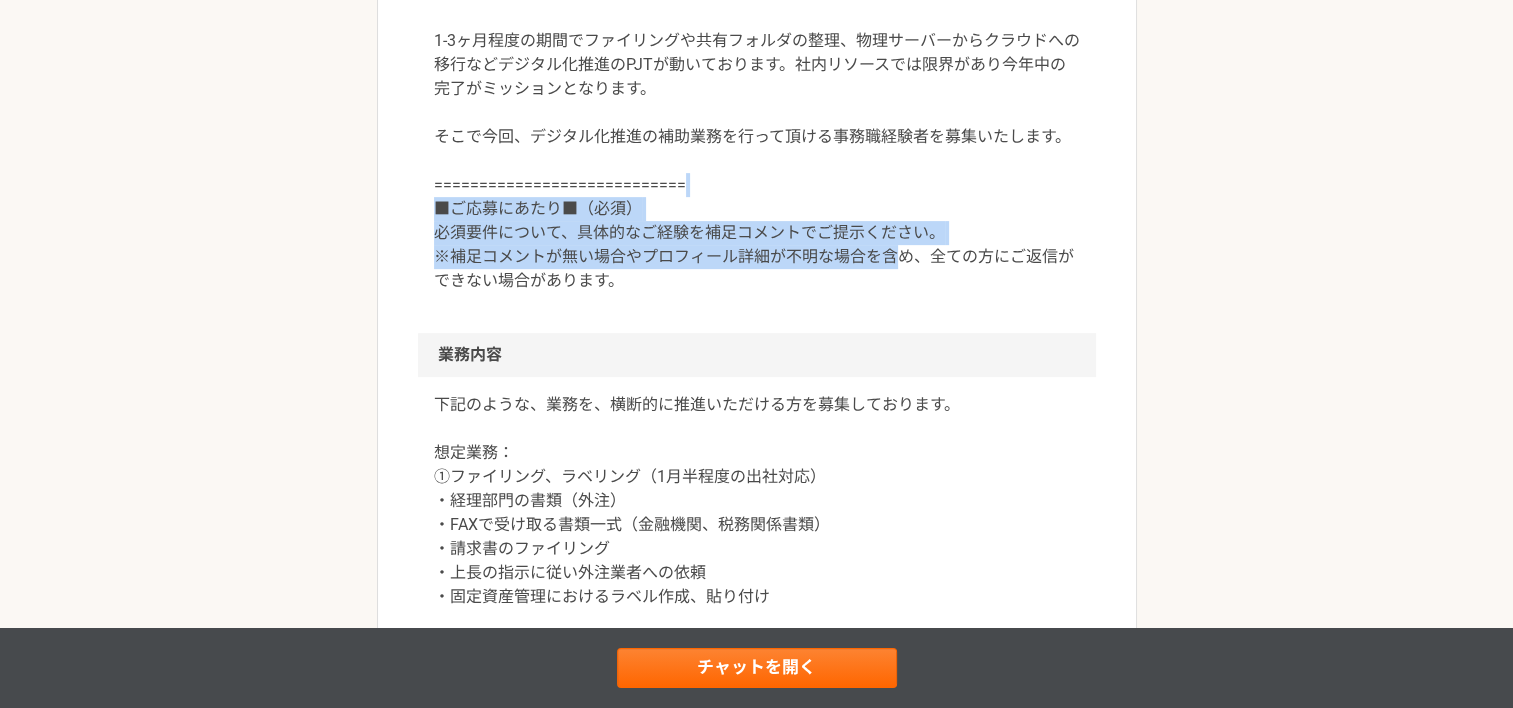 drag, startPoint x: 876, startPoint y: 194, endPoint x: 898, endPoint y: 256, distance: 65.78754 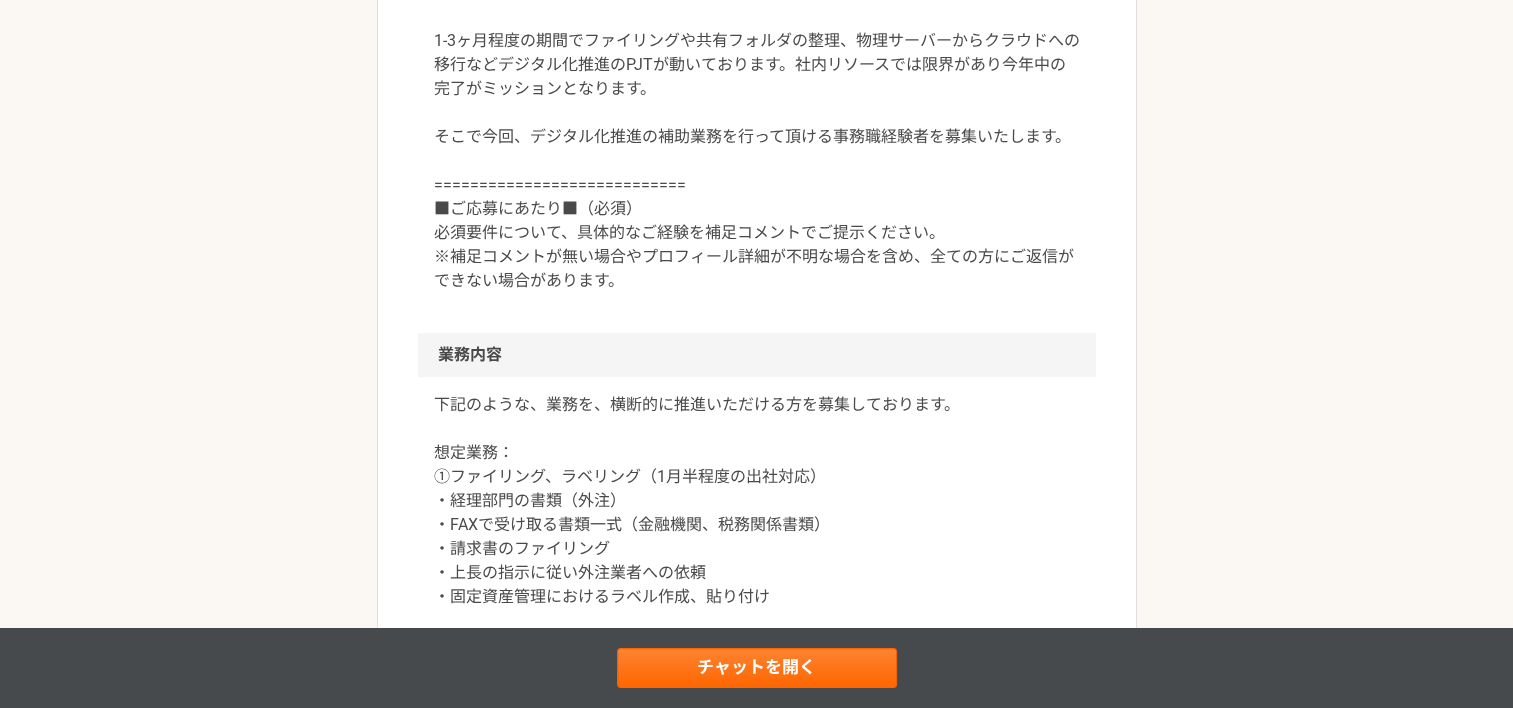 drag, startPoint x: 898, startPoint y: 256, endPoint x: 902, endPoint y: 331, distance: 75.10659 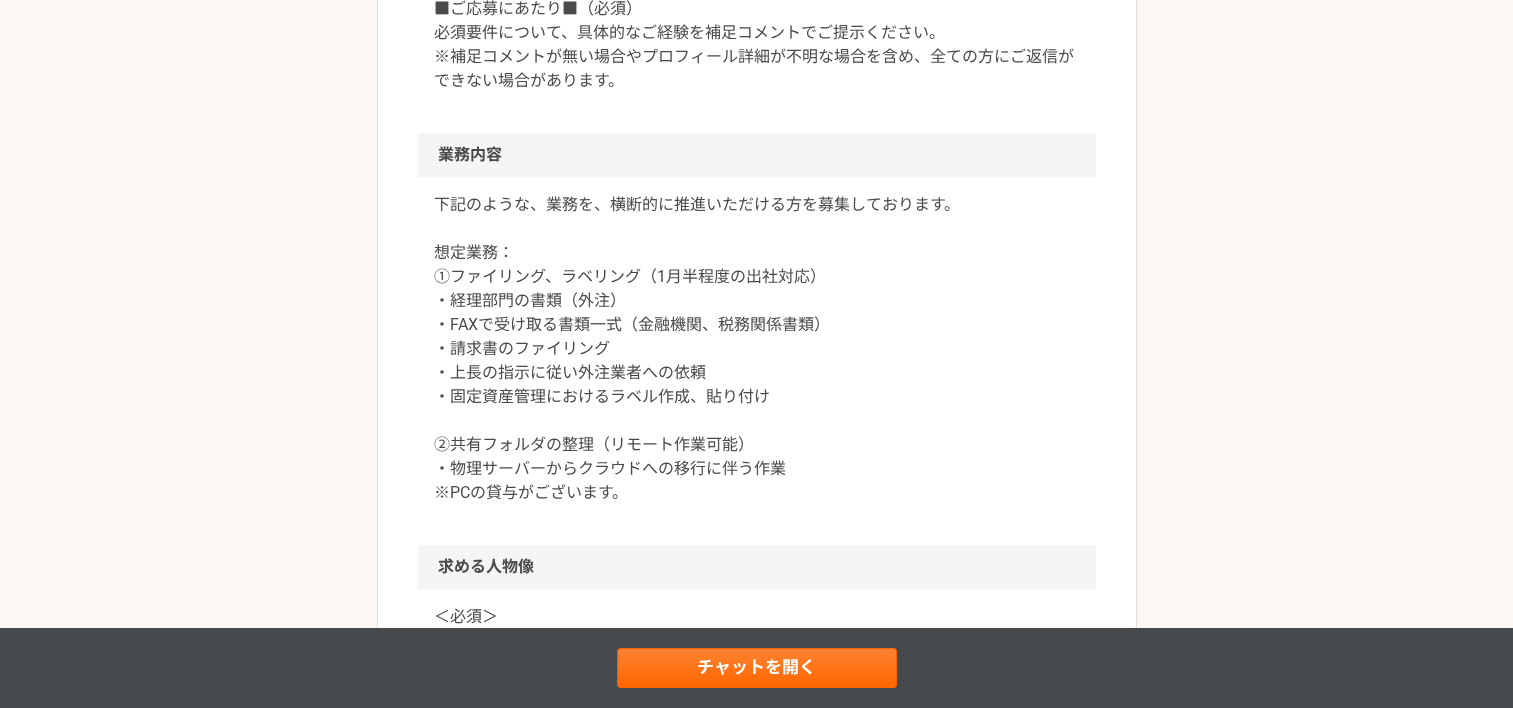 click on "下記のような、業務を、横断的に推進いただける方を募集しております。
想定業務：
①ファイリング、ラベリング（1月半程度の出社対応）
・経理部門の書類（外注）
・FAXで受け取る書類一式（金融機関、税務関係書類）
・請求書のファイリング
・上長の指示に従い外注業者への依頼
・固定資産管理におけるラベル作成、貼り付け
②共有フォルダの整理（リモート作業可能）
・物理サーバーからクラウドへの移行に伴う作業
※PCの貸与がございます。" at bounding box center [757, 349] 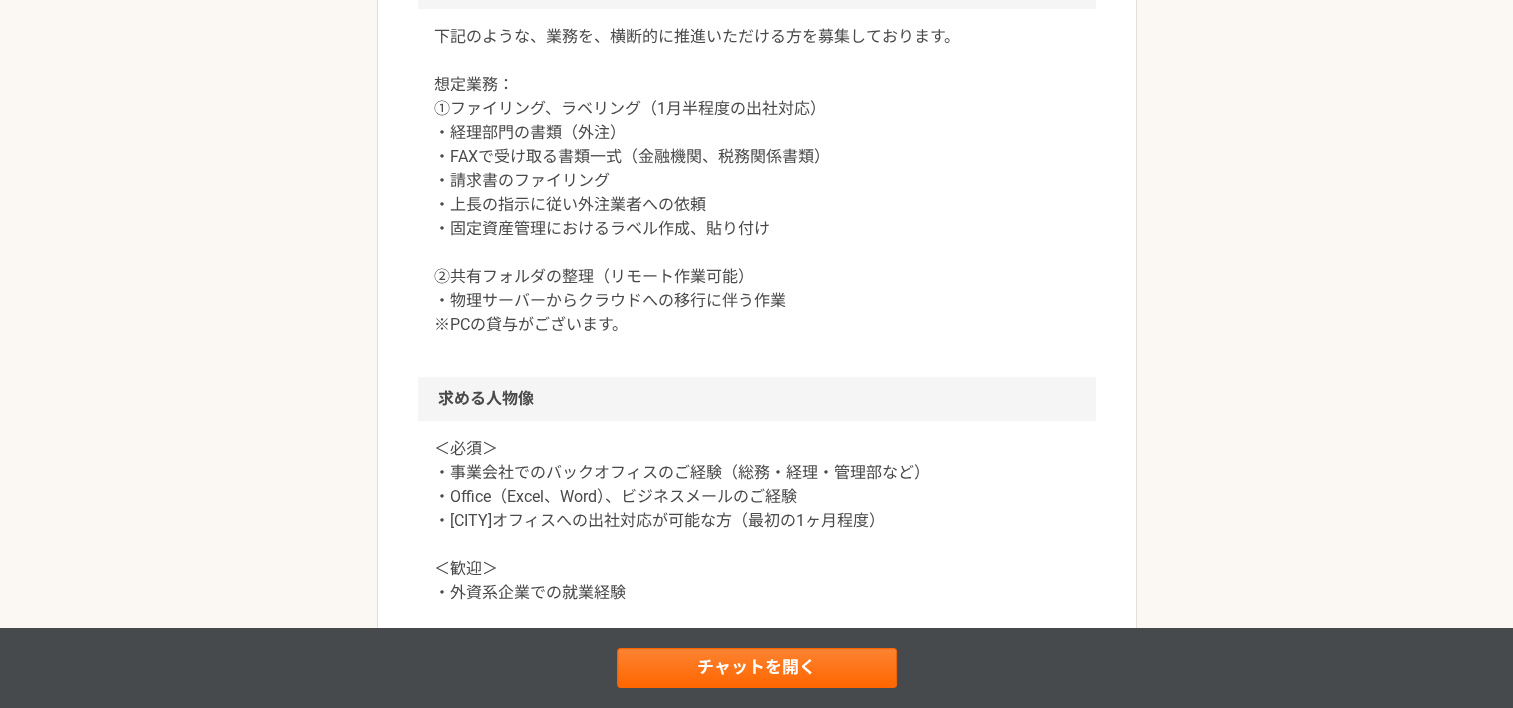 scroll, scrollTop: 1200, scrollLeft: 0, axis: vertical 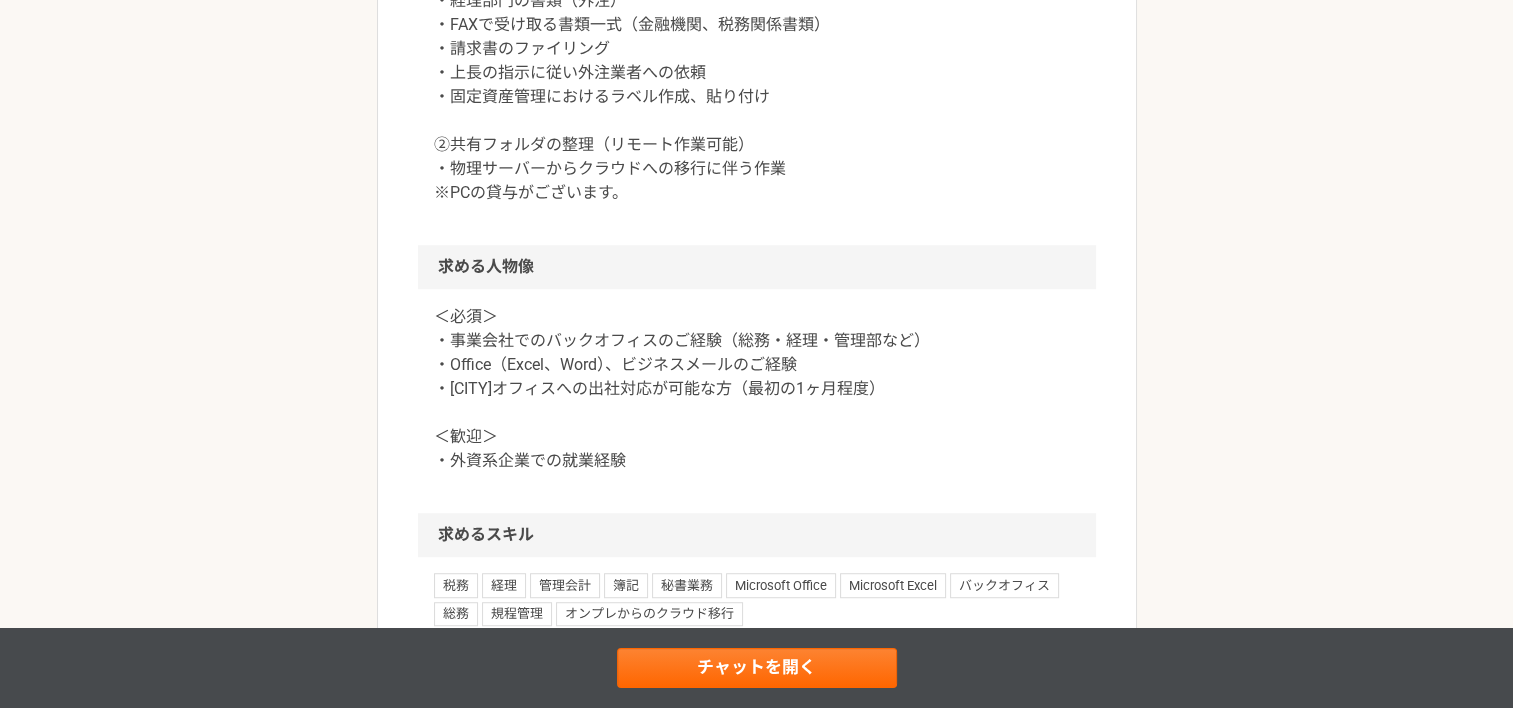 click on "下記のような、業務を、横断的に推進いただける方を募集しております。
想定業務：
①ファイリング、ラベリング（1月半程度の出社対応）
・経理部門の書類（外注）
・FAXで受け取る書類一式（金融機関、税務関係書類）
・請求書のファイリング
・上長の指示に従い外注業者への依頼
・固定資産管理におけるラベル作成、貼り付け
②共有フォルダの整理（リモート作業可能）
・物理サーバーからクラウドへの移行に伴う作業
※PCの貸与がございます。" at bounding box center (757, 49) 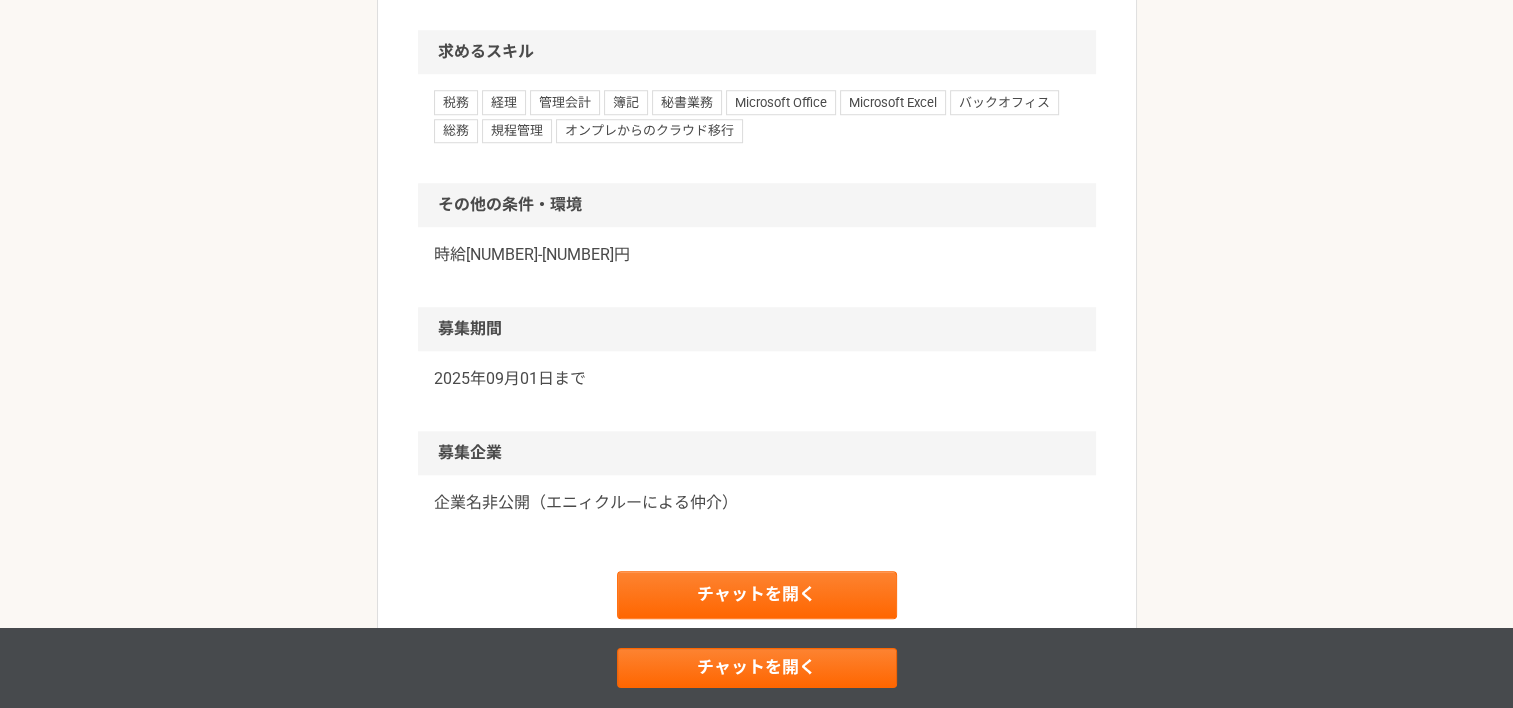 scroll, scrollTop: 1800, scrollLeft: 0, axis: vertical 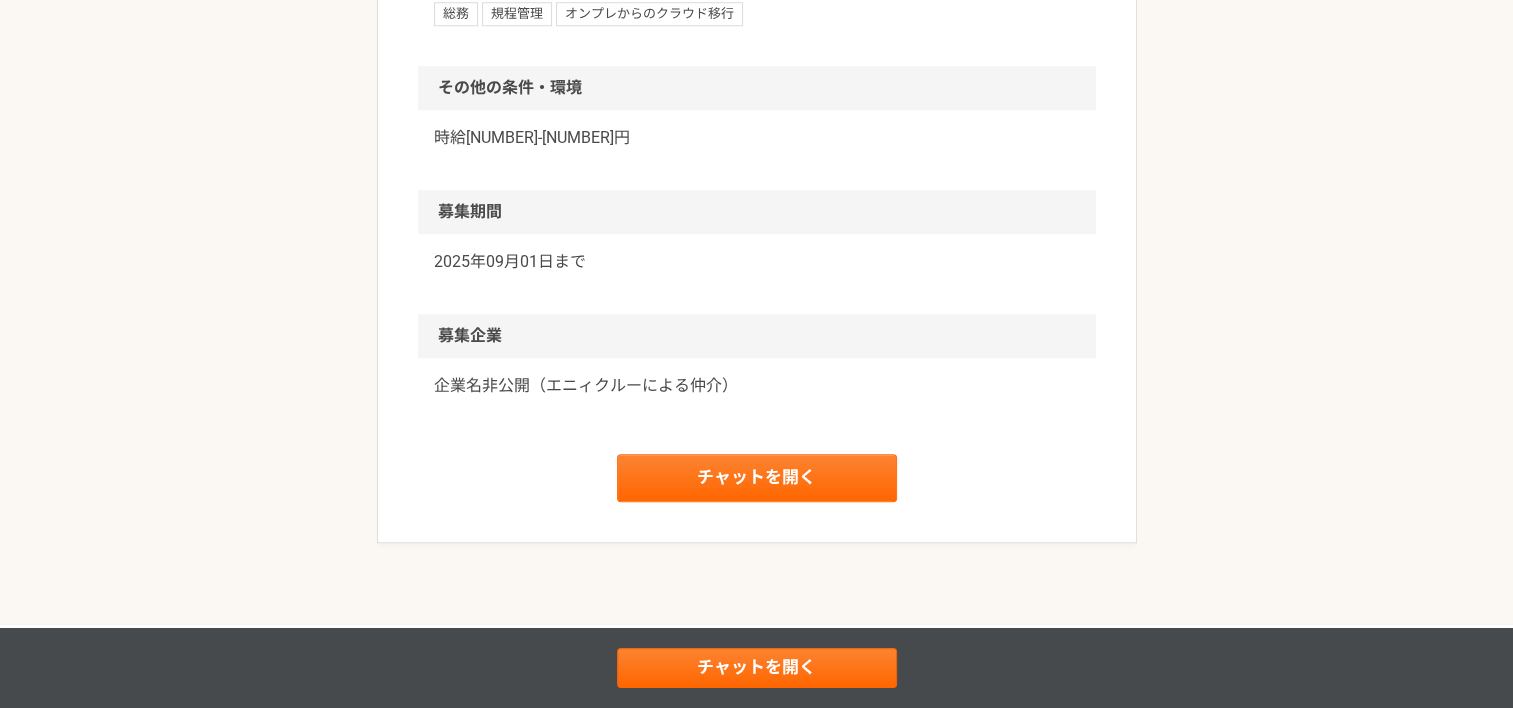 drag, startPoint x: 837, startPoint y: 209, endPoint x: 852, endPoint y: 264, distance: 57.00877 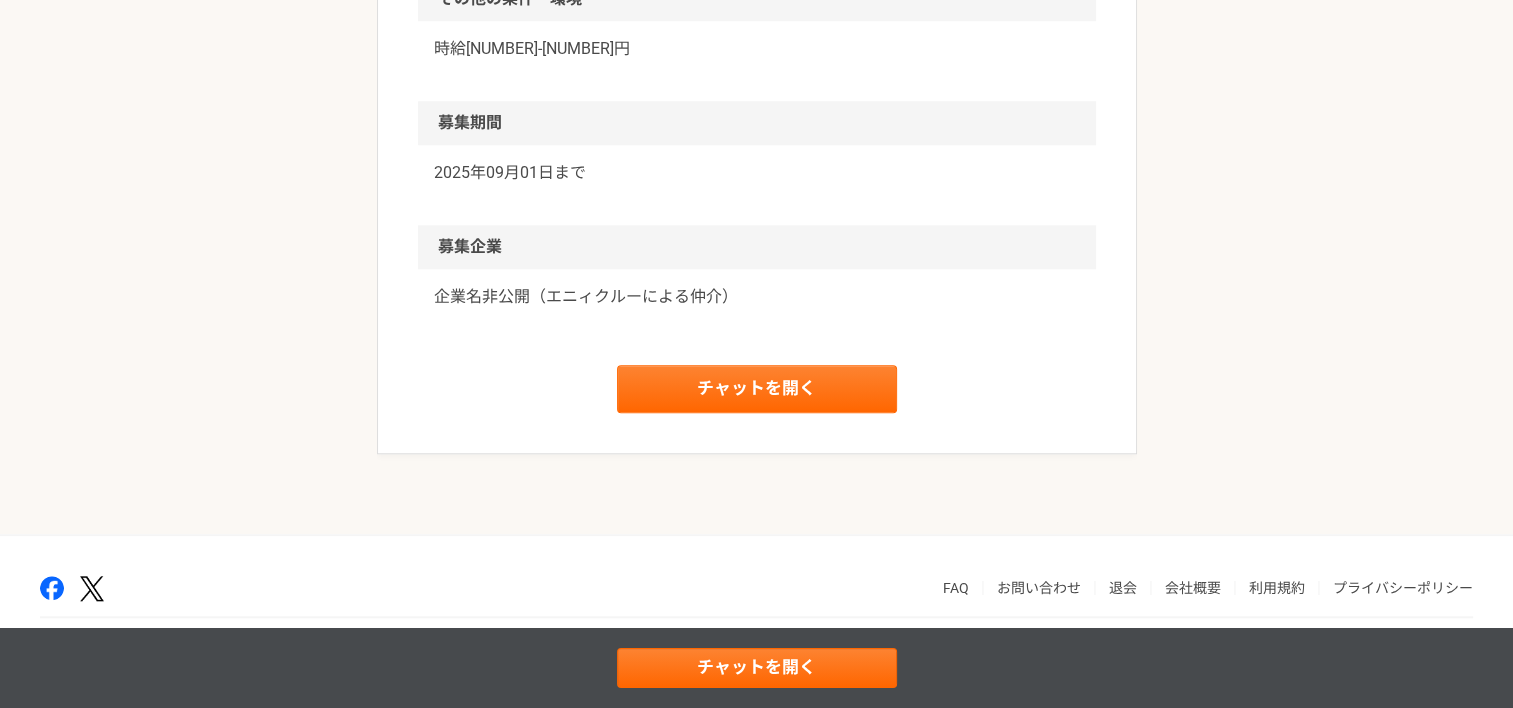 scroll, scrollTop: 2152, scrollLeft: 0, axis: vertical 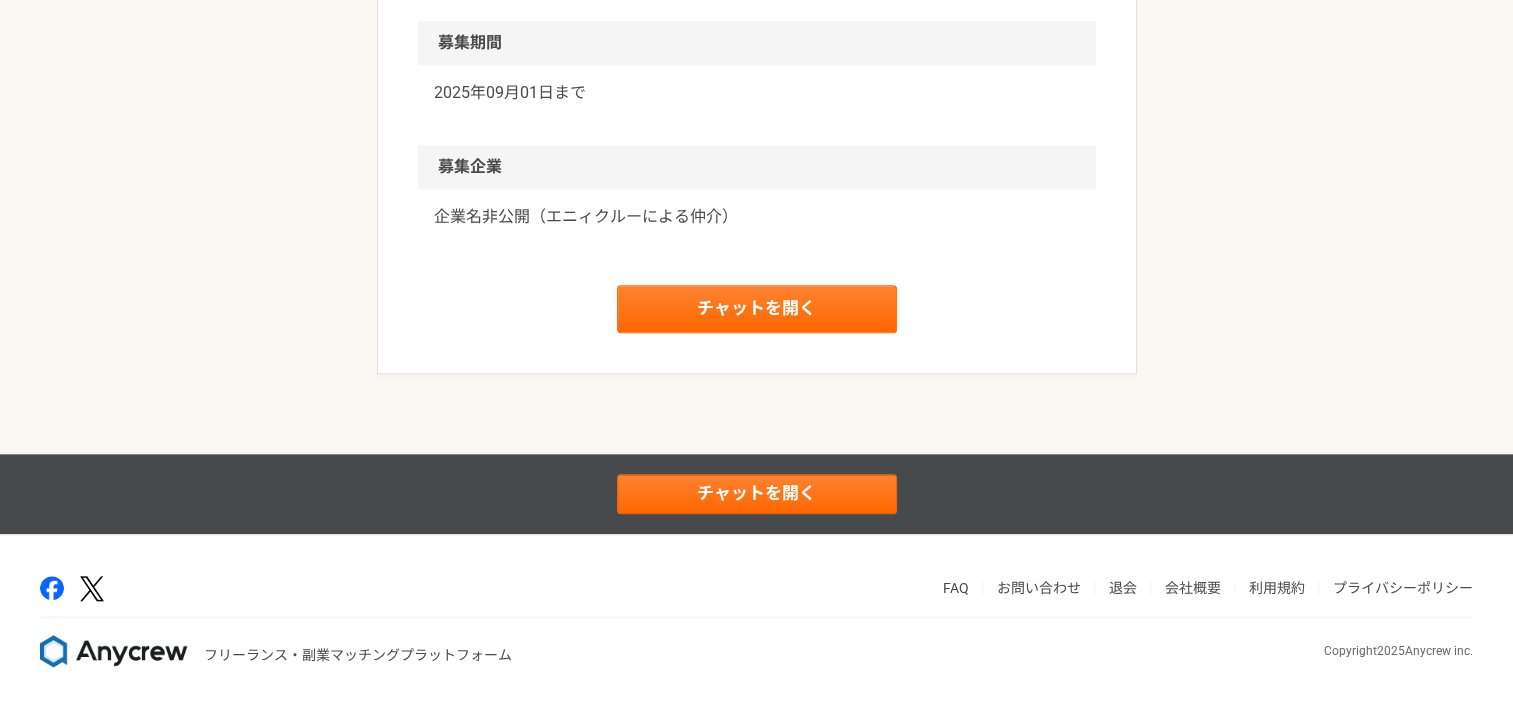 click on "企業名非公開（エニィクルーによる仲介）" at bounding box center [757, 229] 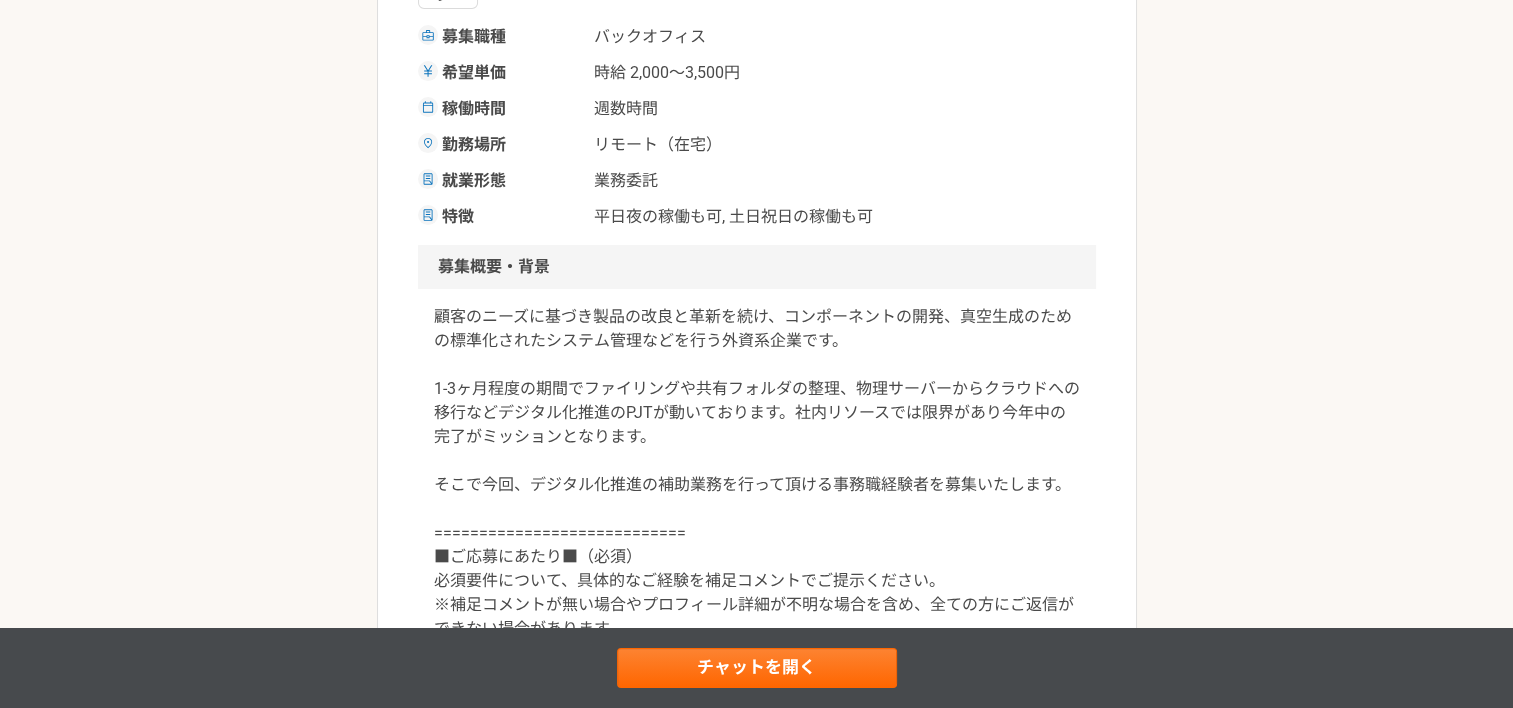 scroll, scrollTop: 0, scrollLeft: 0, axis: both 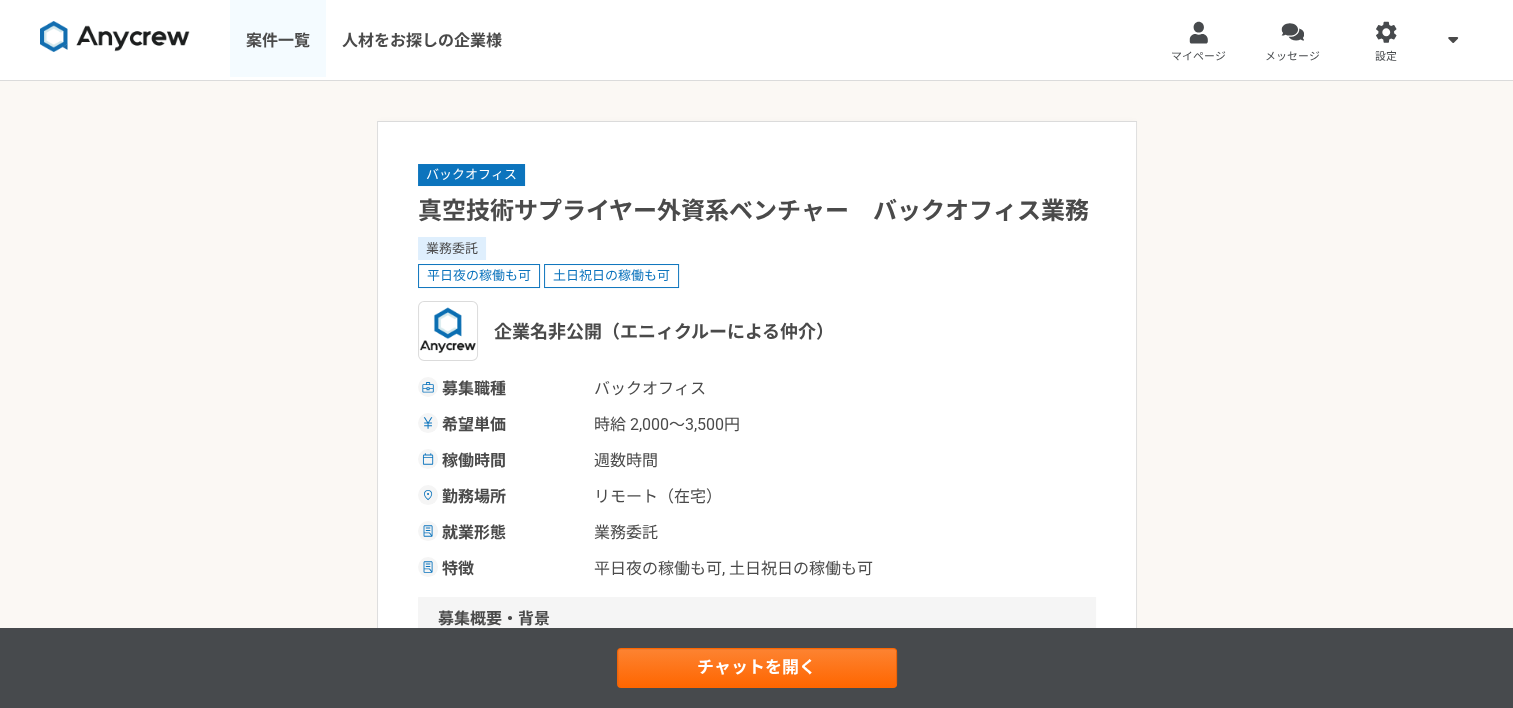 click on "案件一覧" at bounding box center (278, 40) 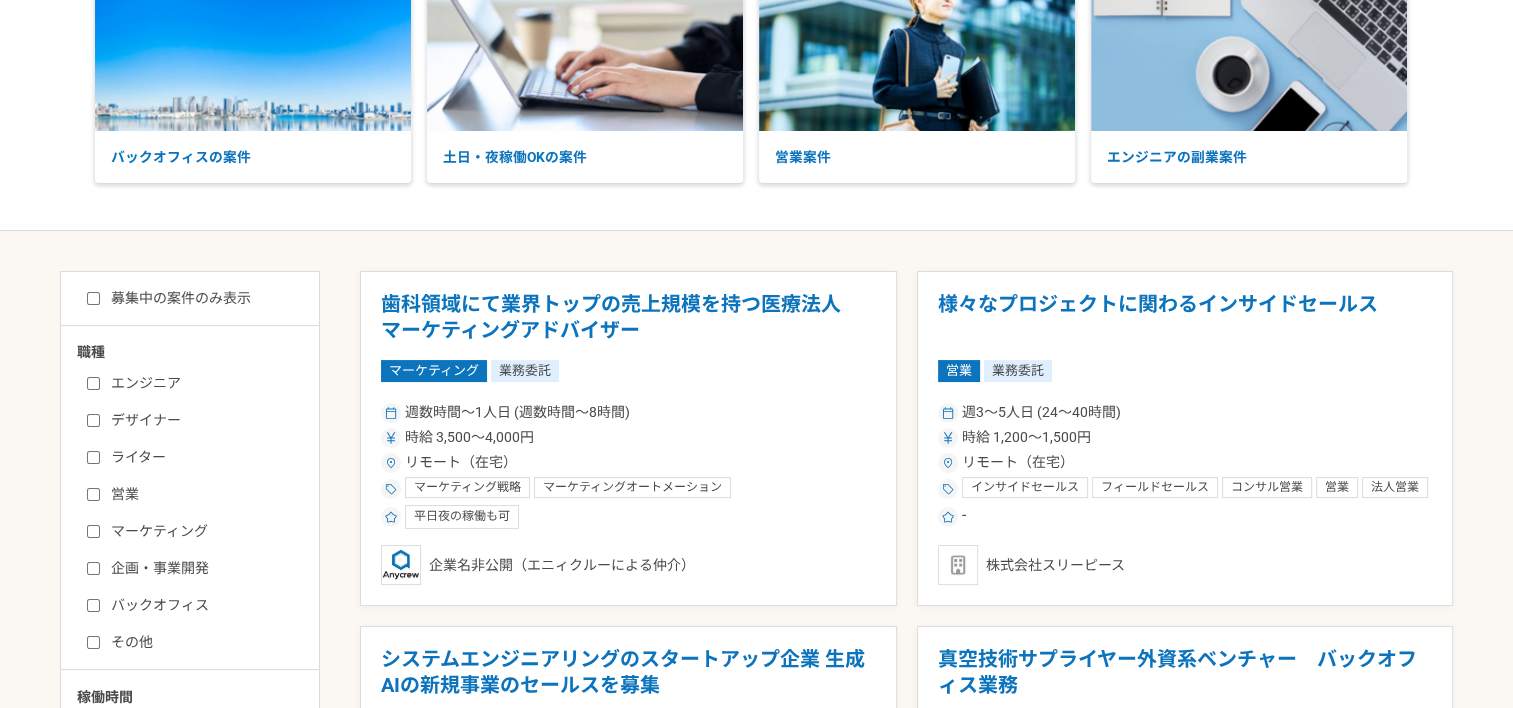 scroll, scrollTop: 400, scrollLeft: 0, axis: vertical 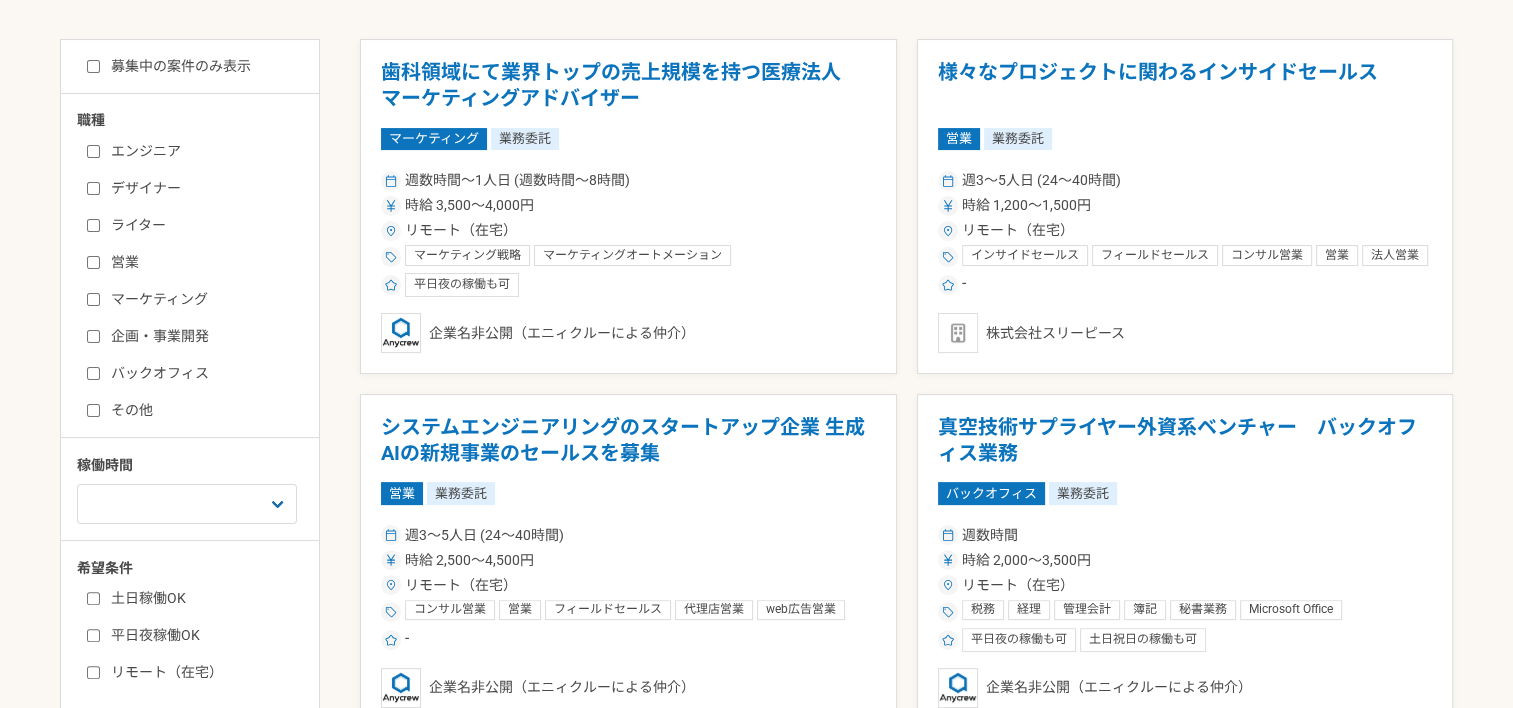 click on "企画・事業開発" at bounding box center (202, 336) 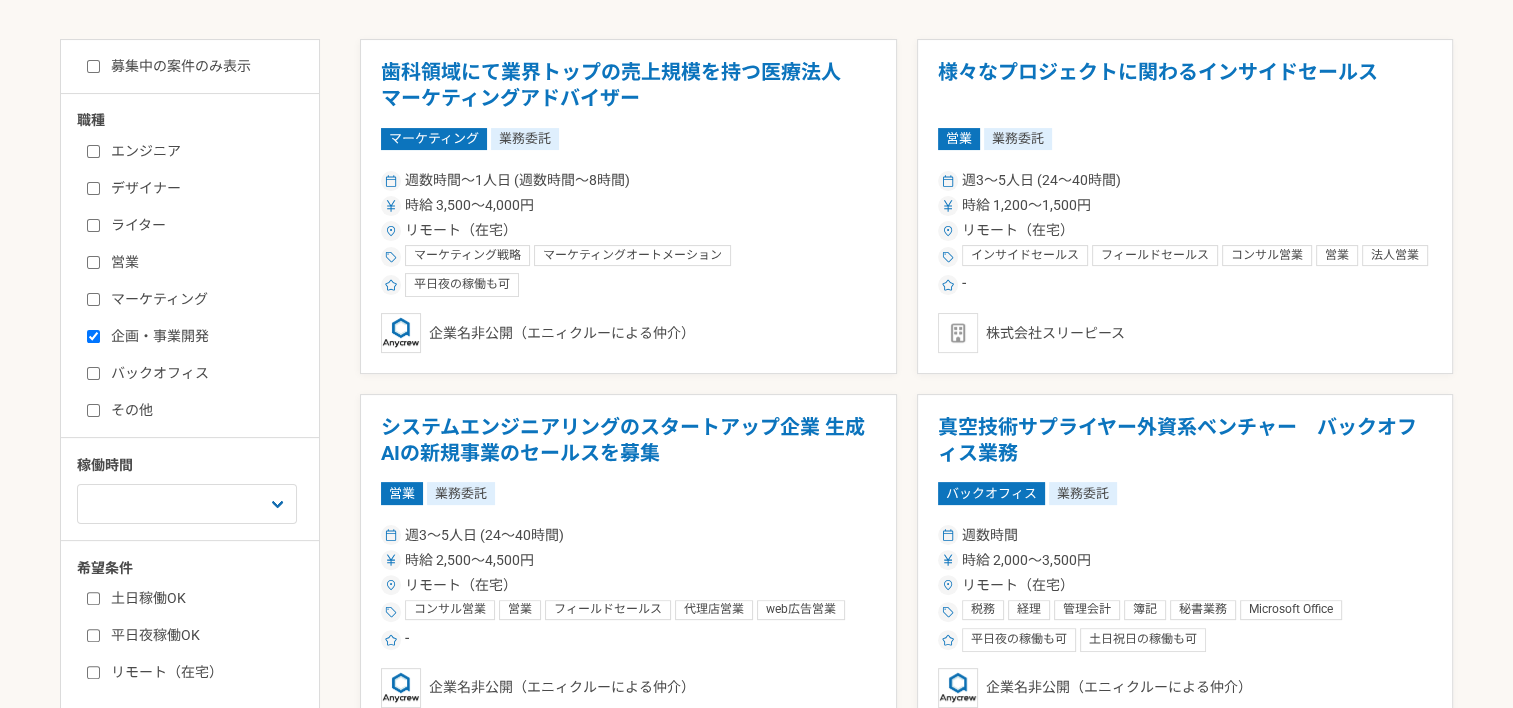 checkbox on "true" 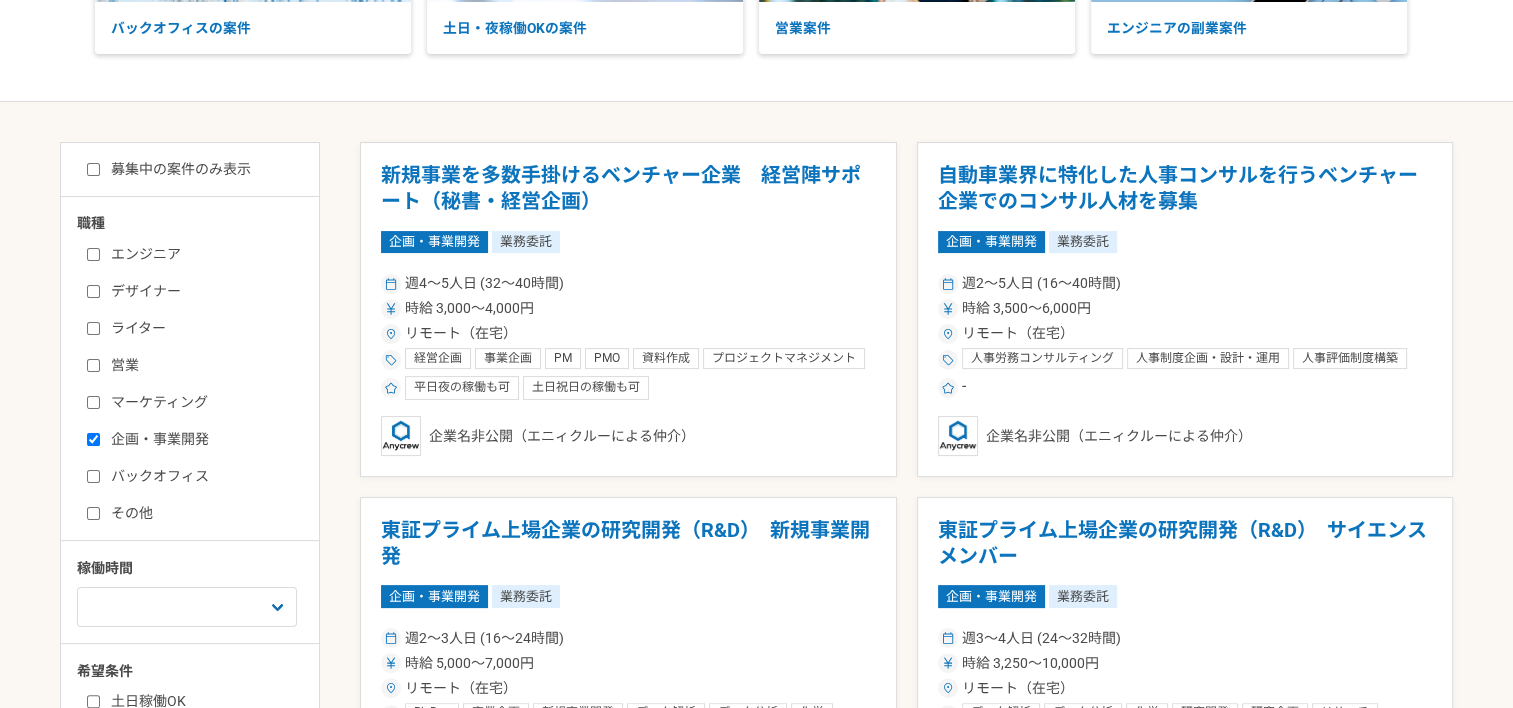 scroll, scrollTop: 200, scrollLeft: 0, axis: vertical 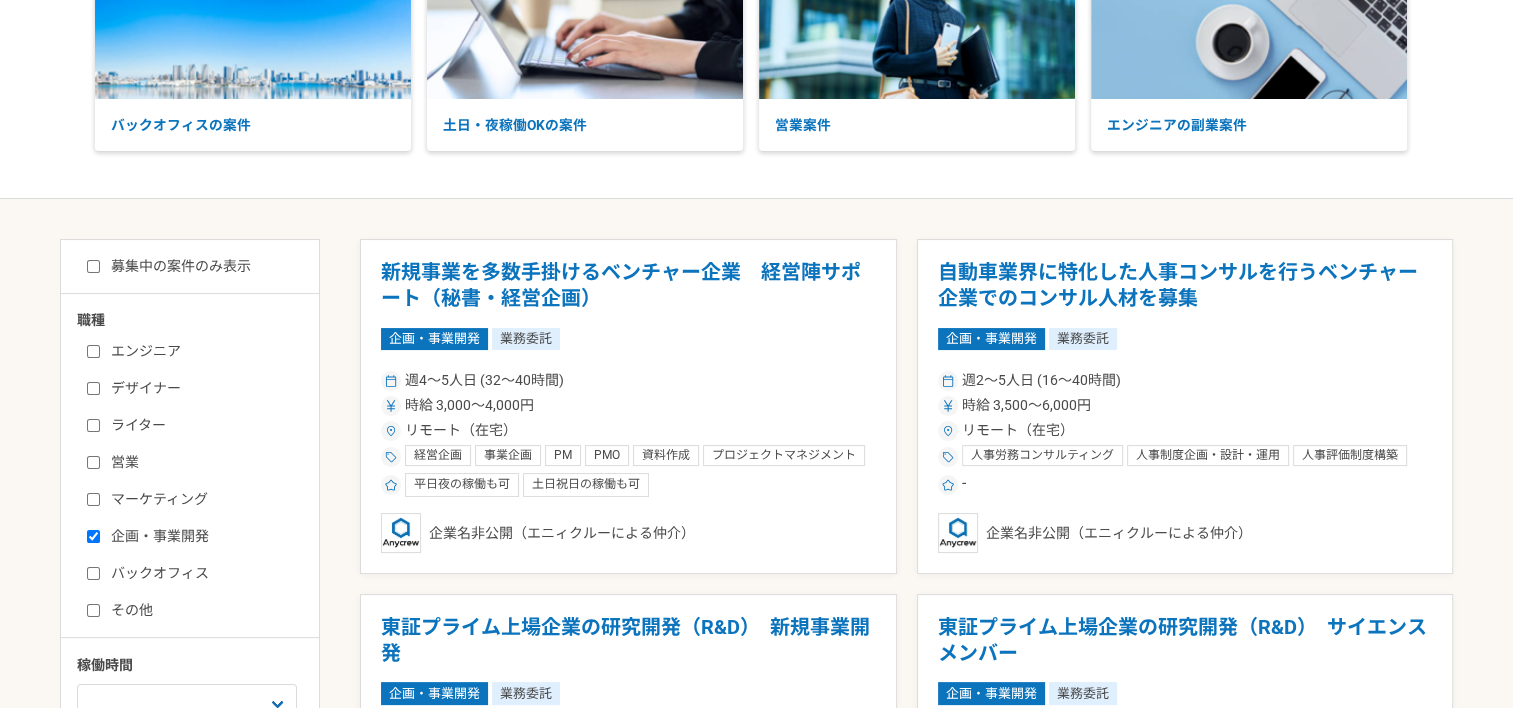 click on "募集中の案件のみ表示" at bounding box center [169, 266] 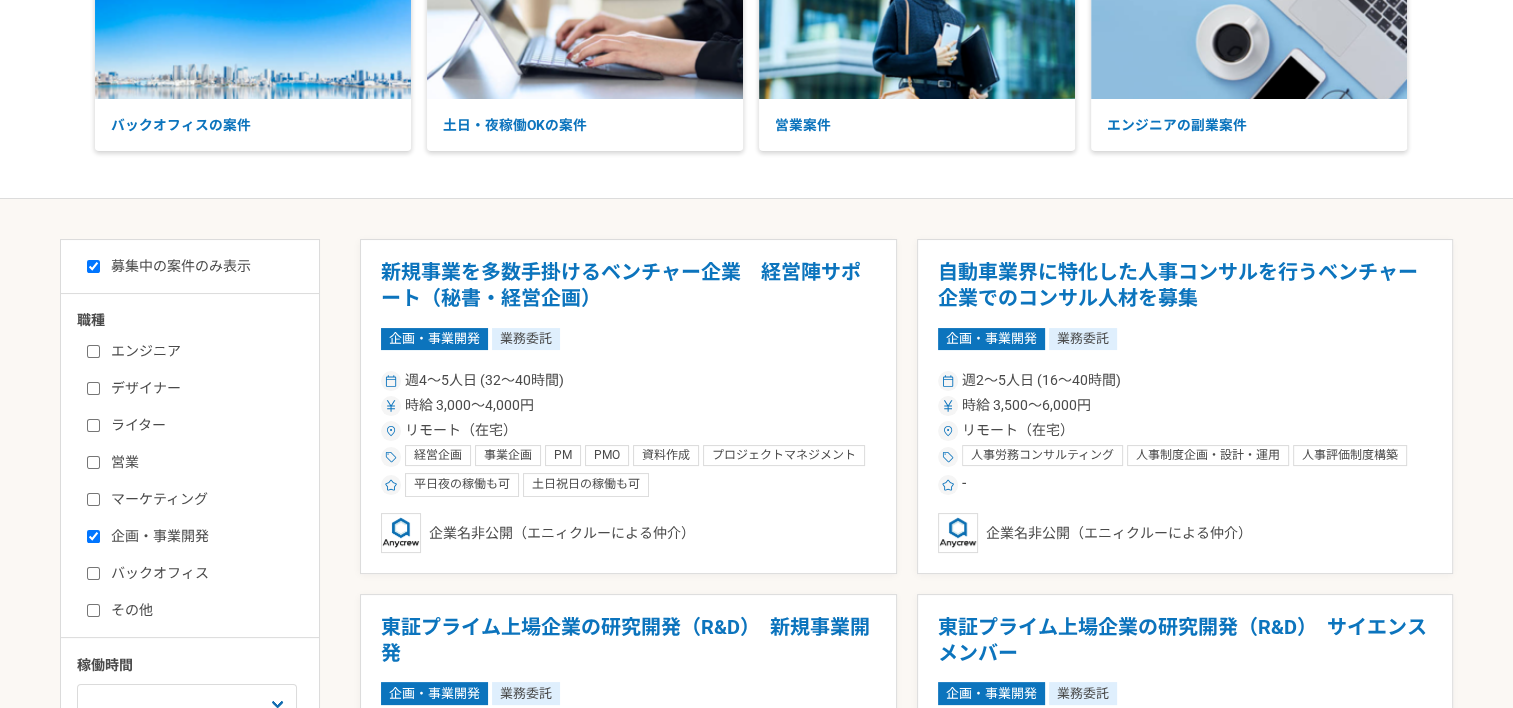 checkbox on "true" 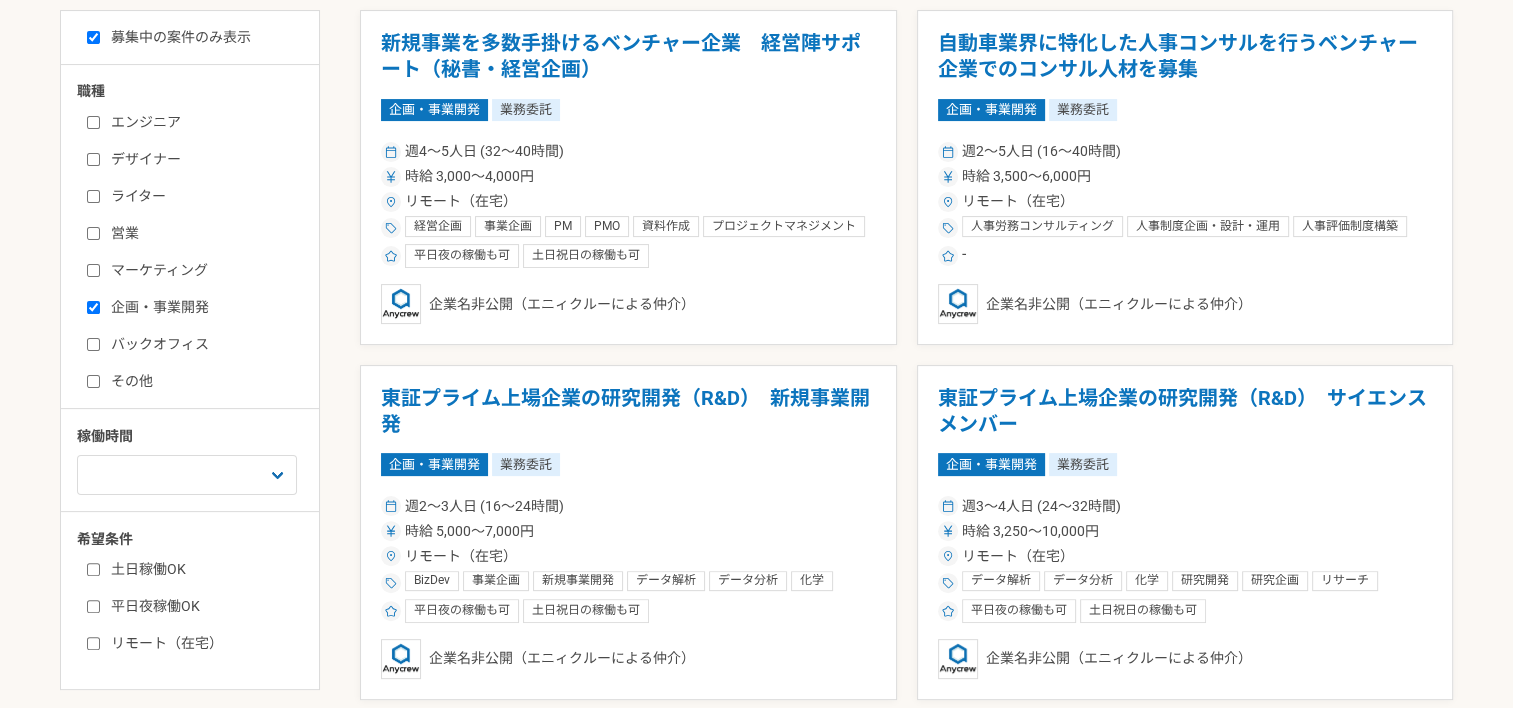 scroll, scrollTop: 600, scrollLeft: 0, axis: vertical 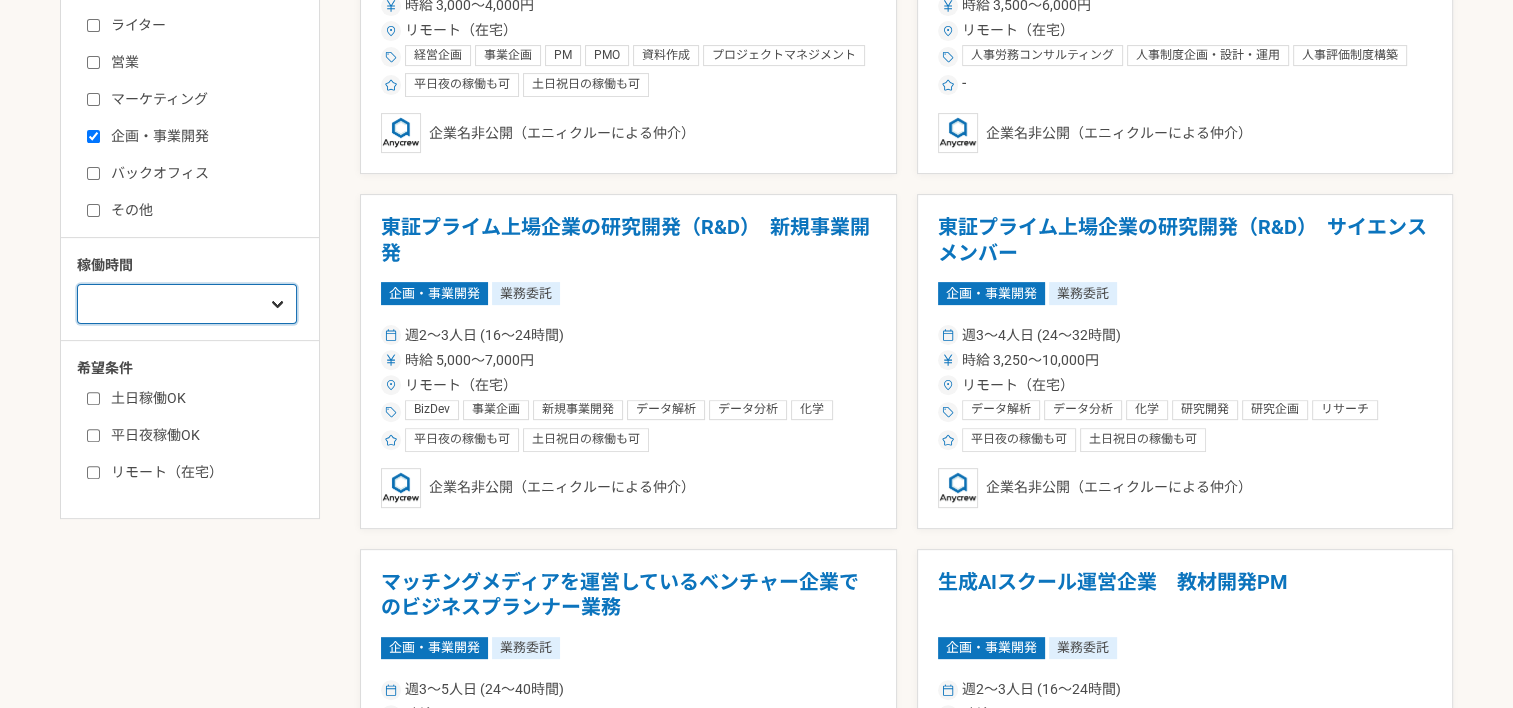 click on "週1人日（8時間）以下 週2人日（16時間）以下 週3人日（24時間）以下 週4人日（32時間）以下 週5人日（40時間）以下" at bounding box center [187, 304] 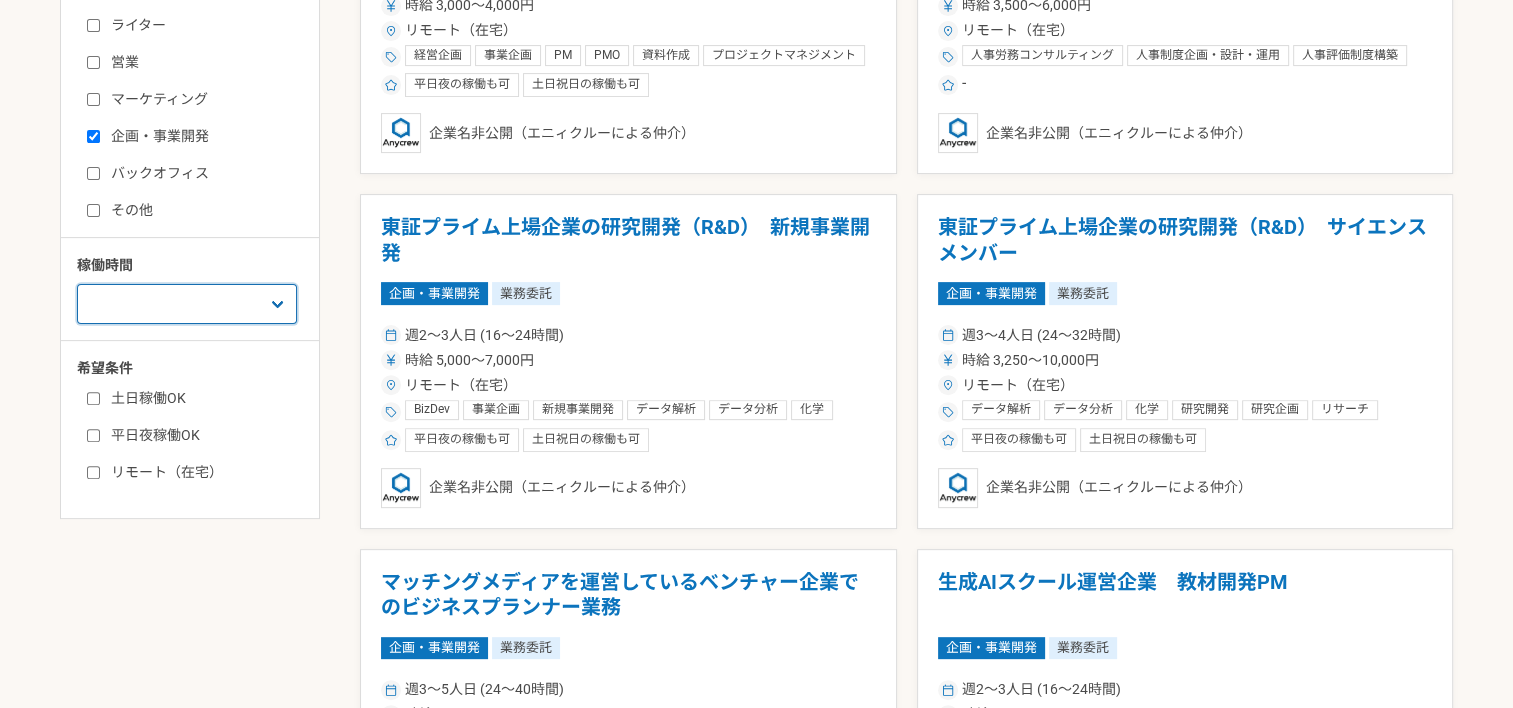 select on "3" 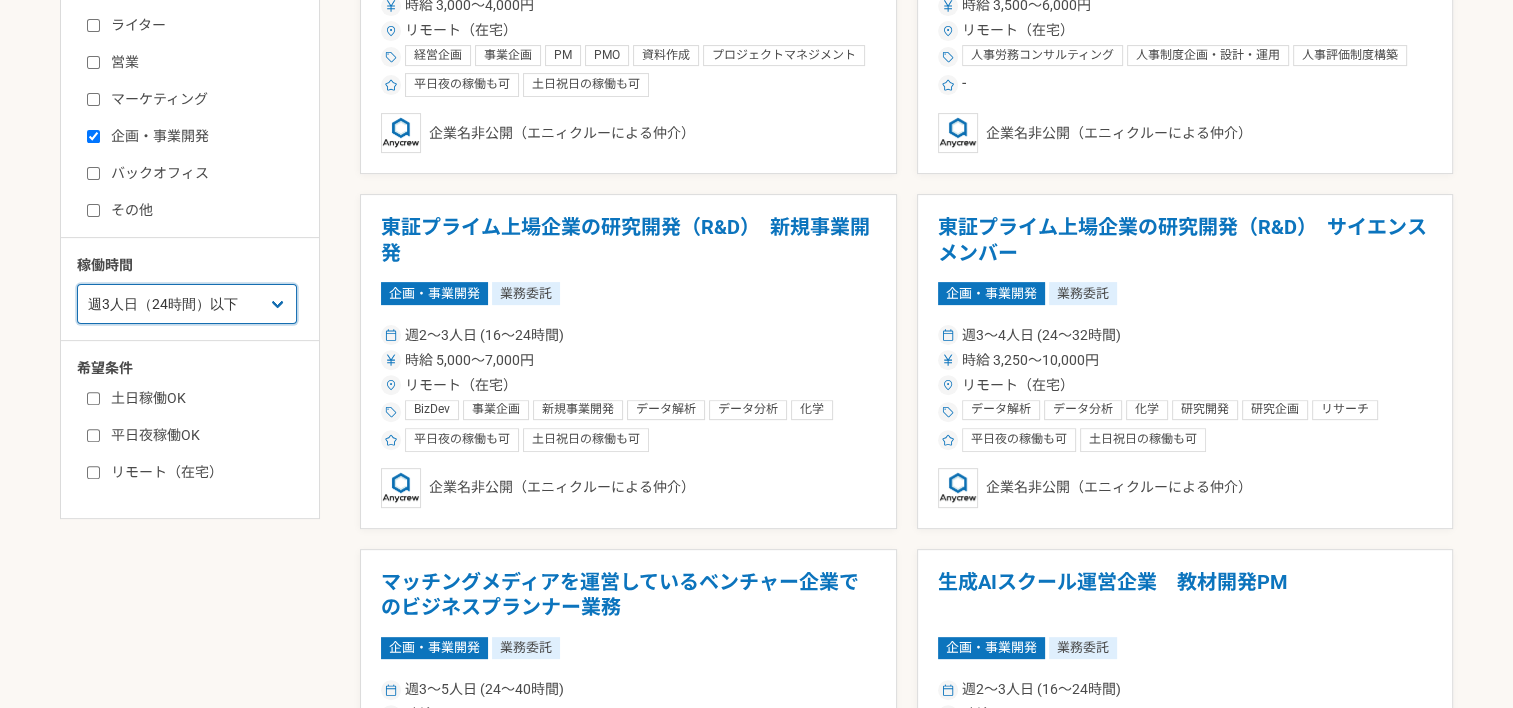 click on "週1人日（8時間）以下 週2人日（16時間）以下 週3人日（24時間）以下 週4人日（32時間）以下 週5人日（40時間）以下" at bounding box center [187, 304] 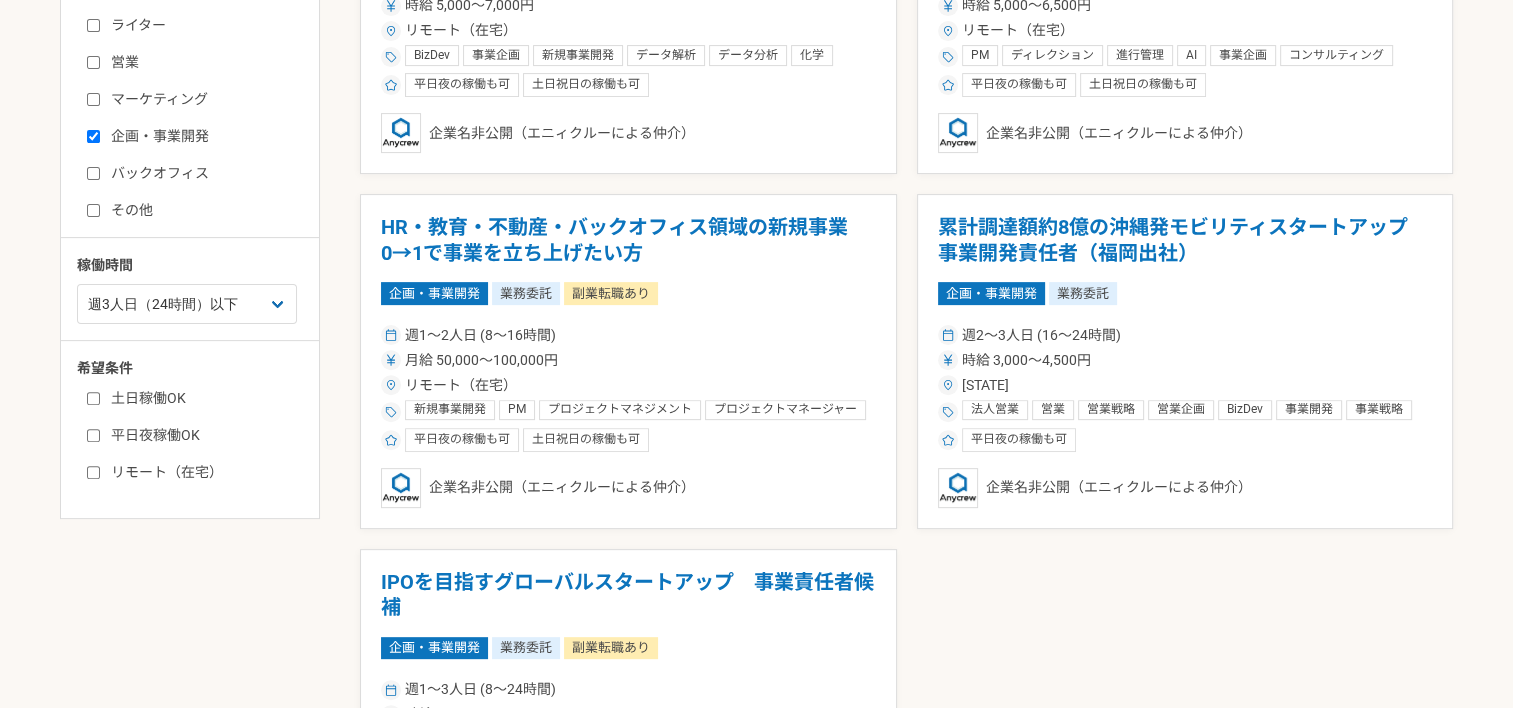 click on "案件一覧 人材をお探しの企業様 マイページ メッセージ 設定 バックオフィスの案件 土日・夜稼働OKの案件 営業案件 エンジニアの副業案件 募集中の案件のみ表示 職種 エンジニア デザイナー ライター 営業 マーケティング 企画・事業開発 バックオフィス その他 稼働時間 週1人日（8時間）以下 週2人日（16時間）以下 週3人日（24時間）以下 週4人日（32時間）以下 週5人日（40時間）以下 希望条件 土日稼働OK 平日夜稼働OK リモート（在宅） 東証プライム上場企業の研究開発（R&D）　新規事業開発 企画・事業開発 業務委託 週2〜3人日 (16〜24時間) 時給 5,000〜7,000円 リモート（在宅） BizDev 事業企画 新規事業開発 データ解析 データ分析 化学 研究開発 研究企画 リサーチ 英語 平日夜の稼働も可 土日祝日の稼働も可 生成AIスクール運営企業　教材開発PM PM" at bounding box center (756, 288) 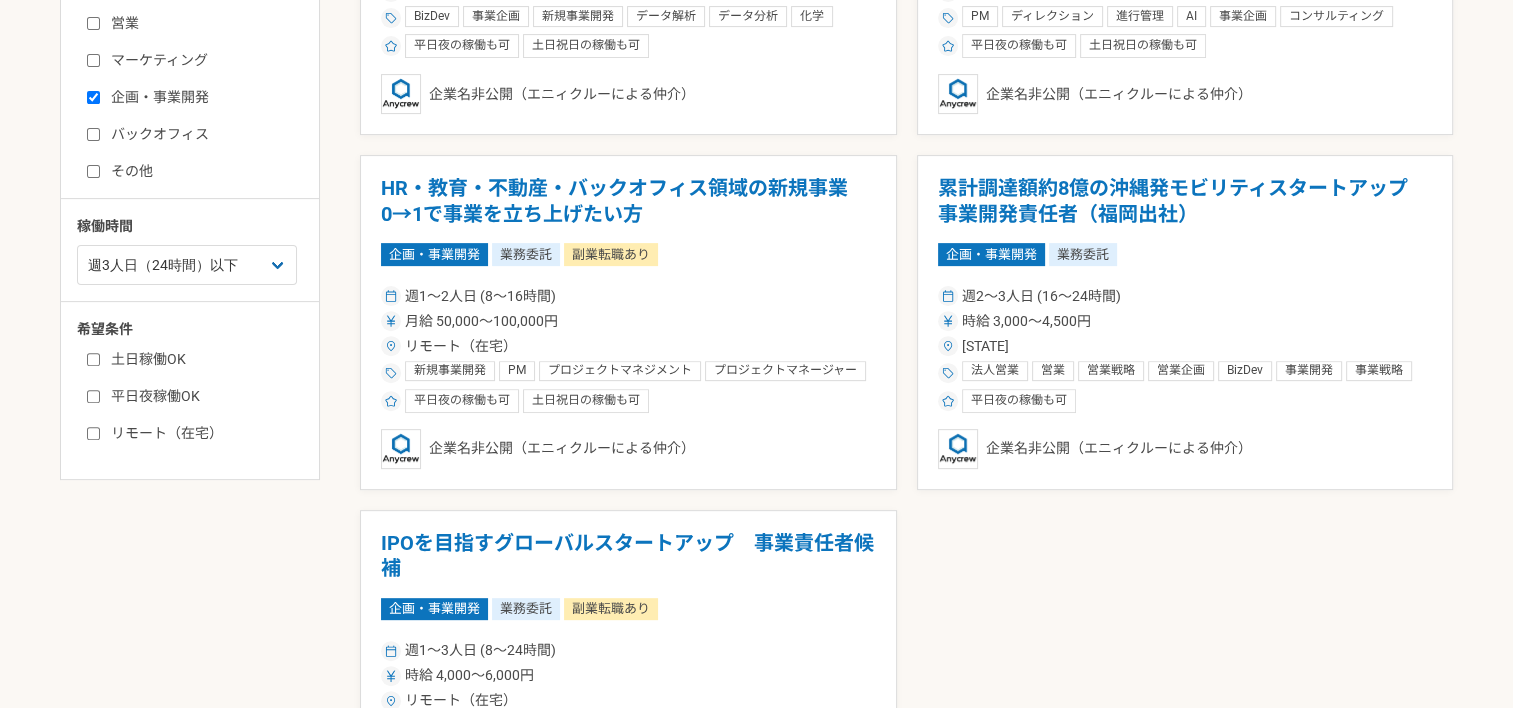 scroll, scrollTop: 500, scrollLeft: 0, axis: vertical 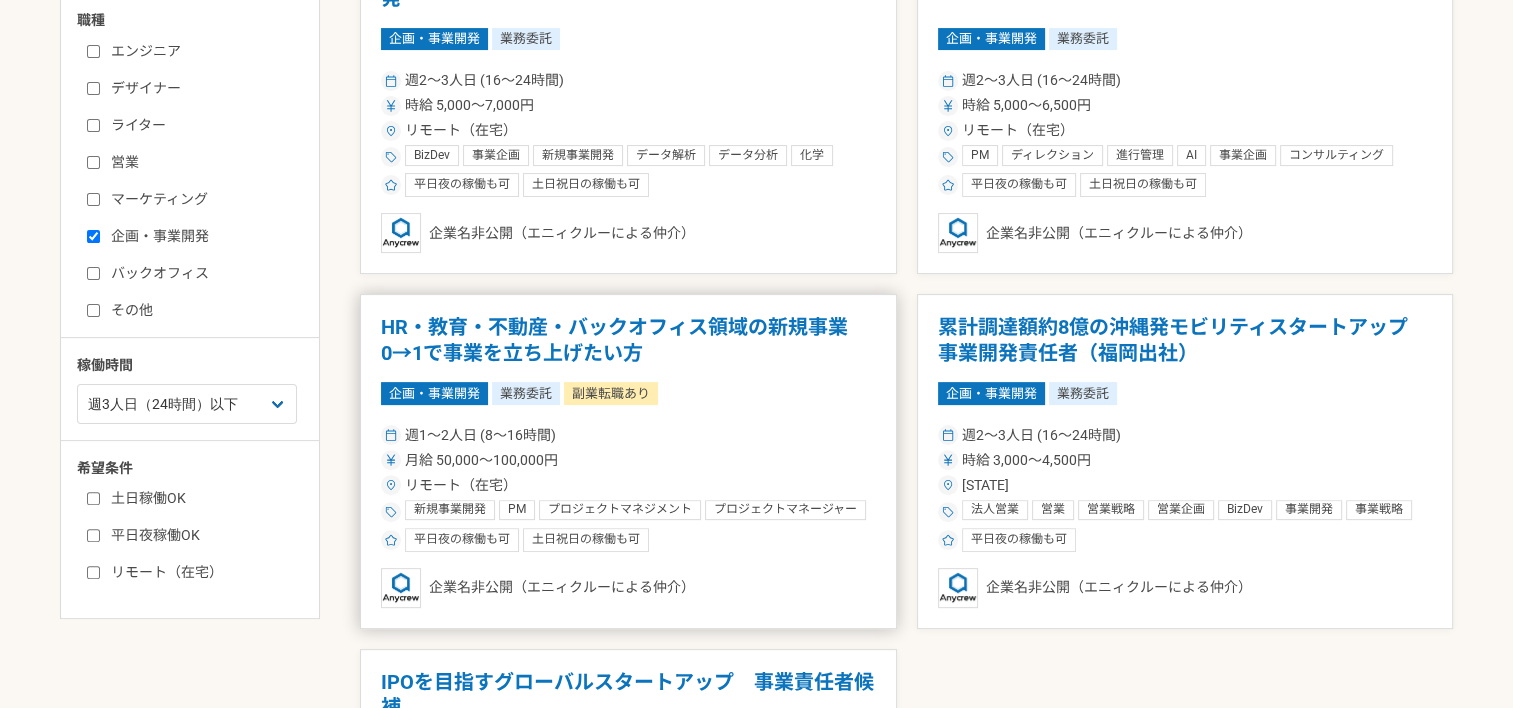 click on "企画・事業開発 業務委託 副業転職あり" at bounding box center (628, 393) 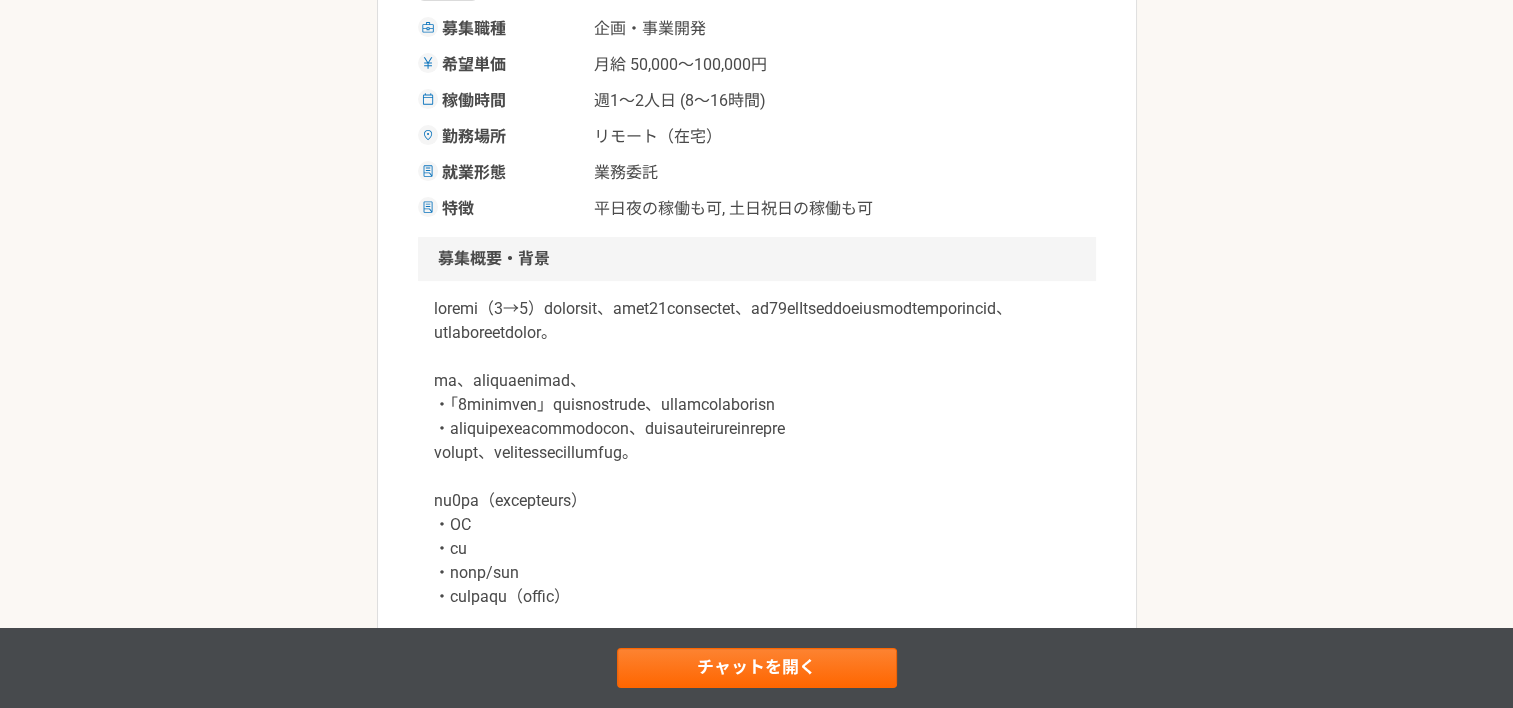 scroll, scrollTop: 0, scrollLeft: 0, axis: both 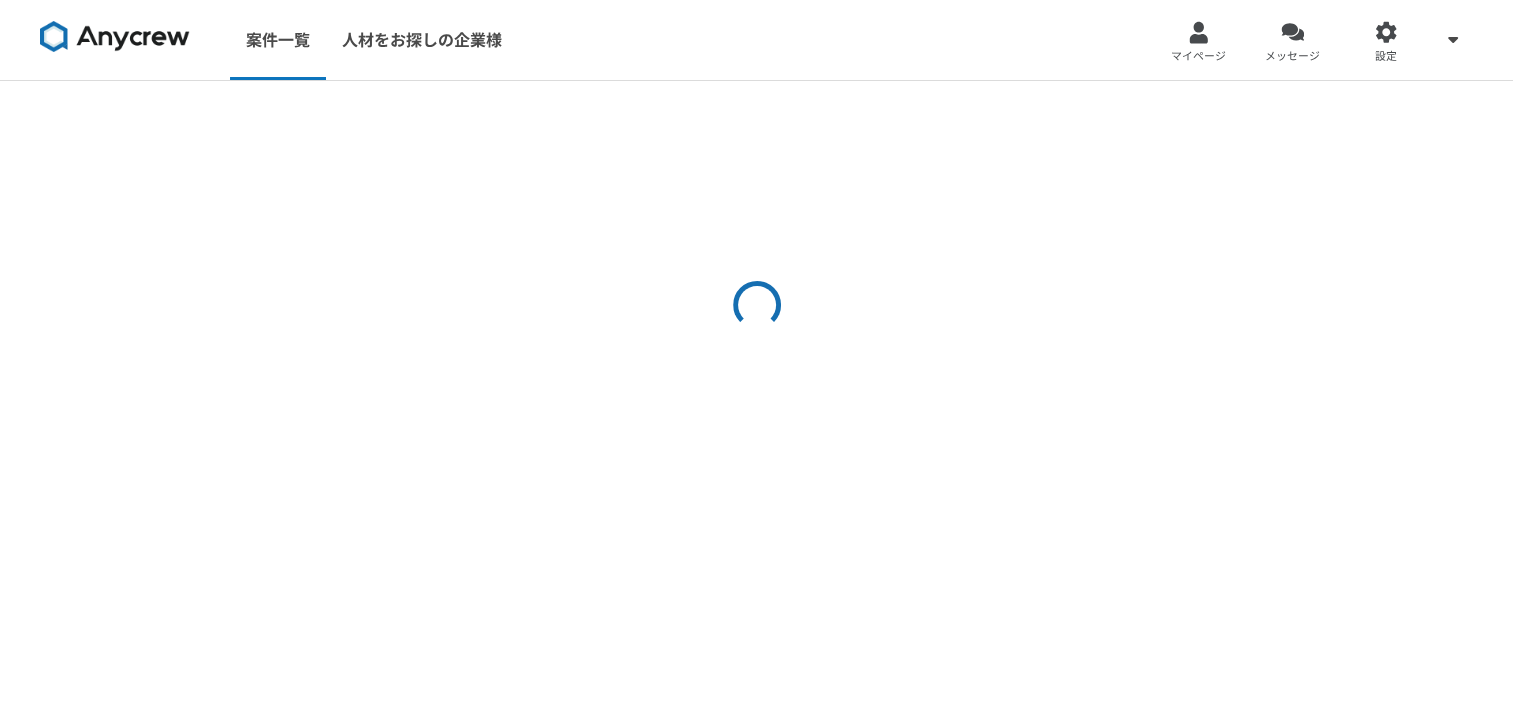 select on "3" 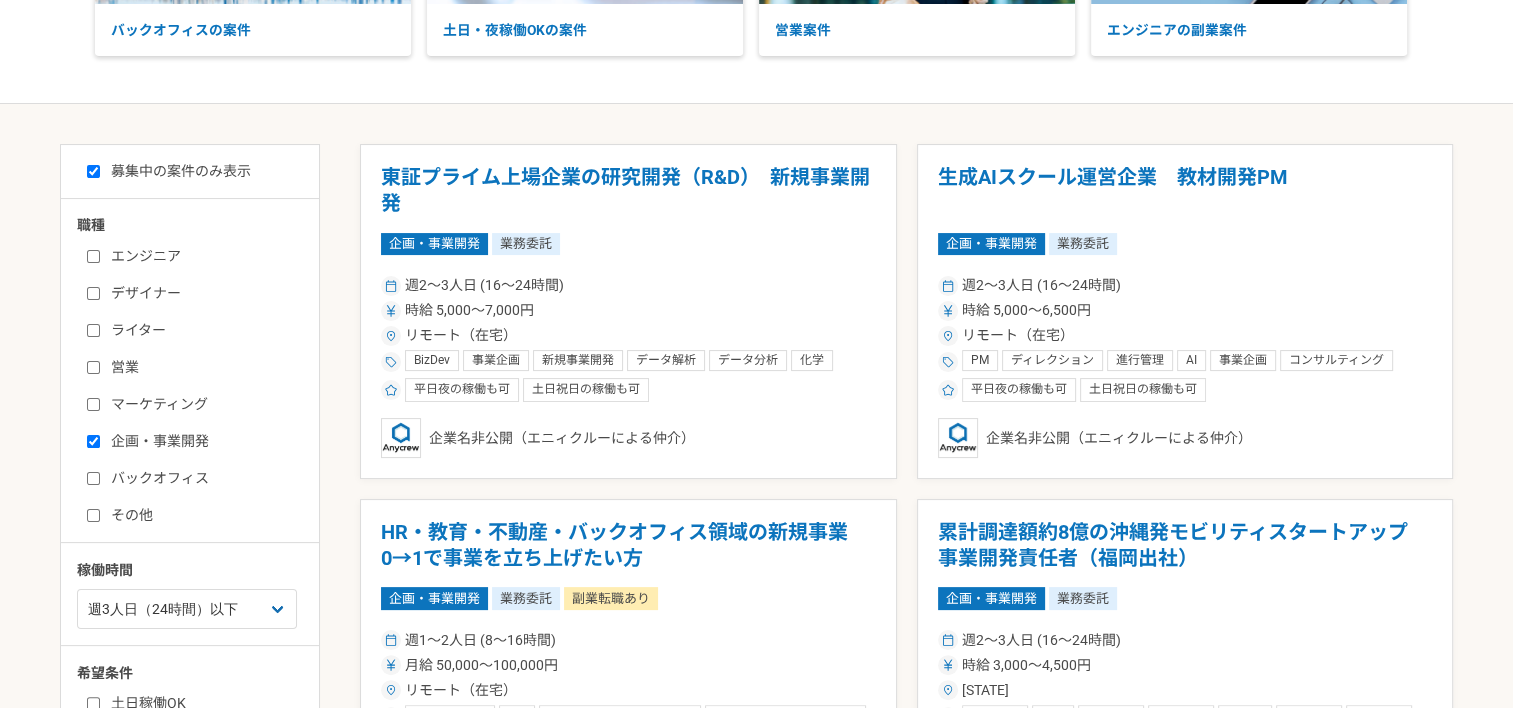 scroll, scrollTop: 300, scrollLeft: 0, axis: vertical 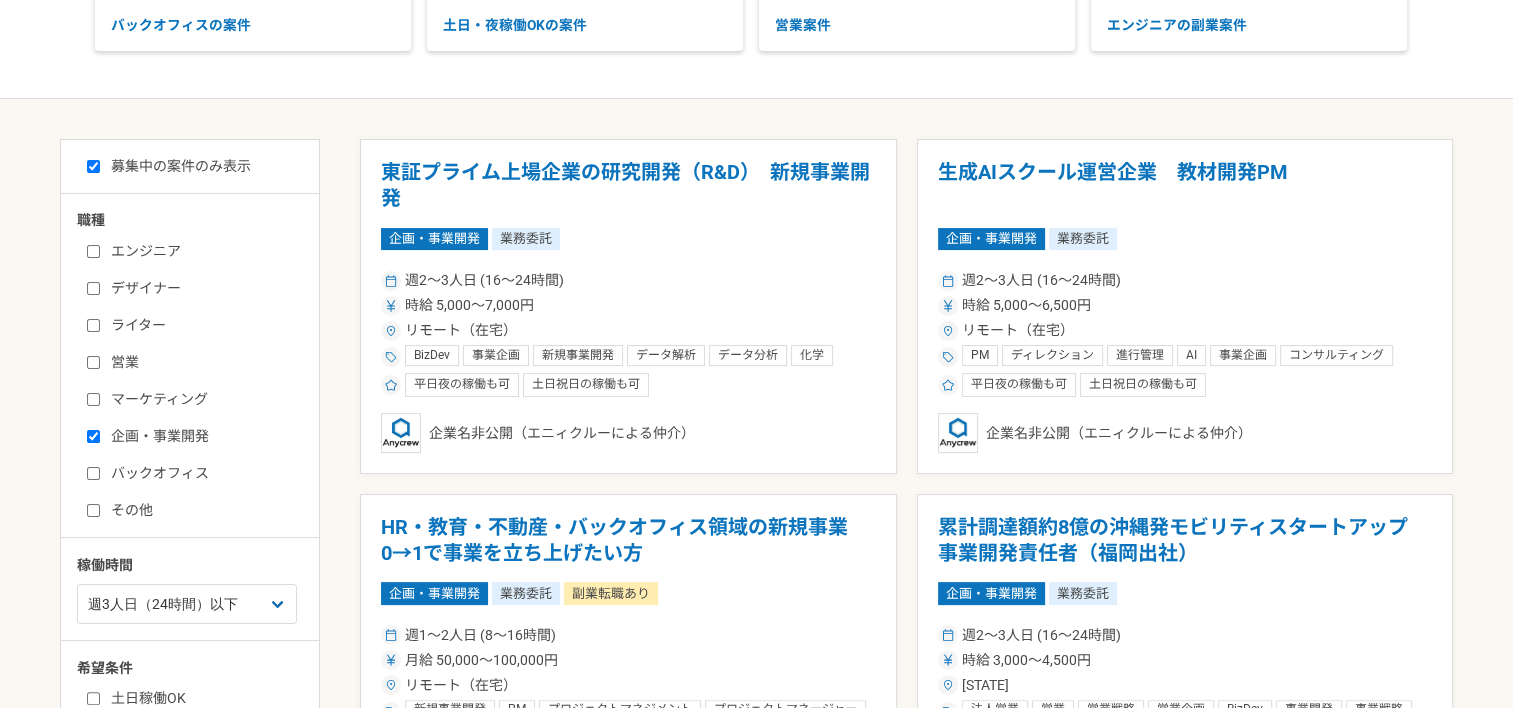 click on "企画・事業開発" at bounding box center (93, 436) 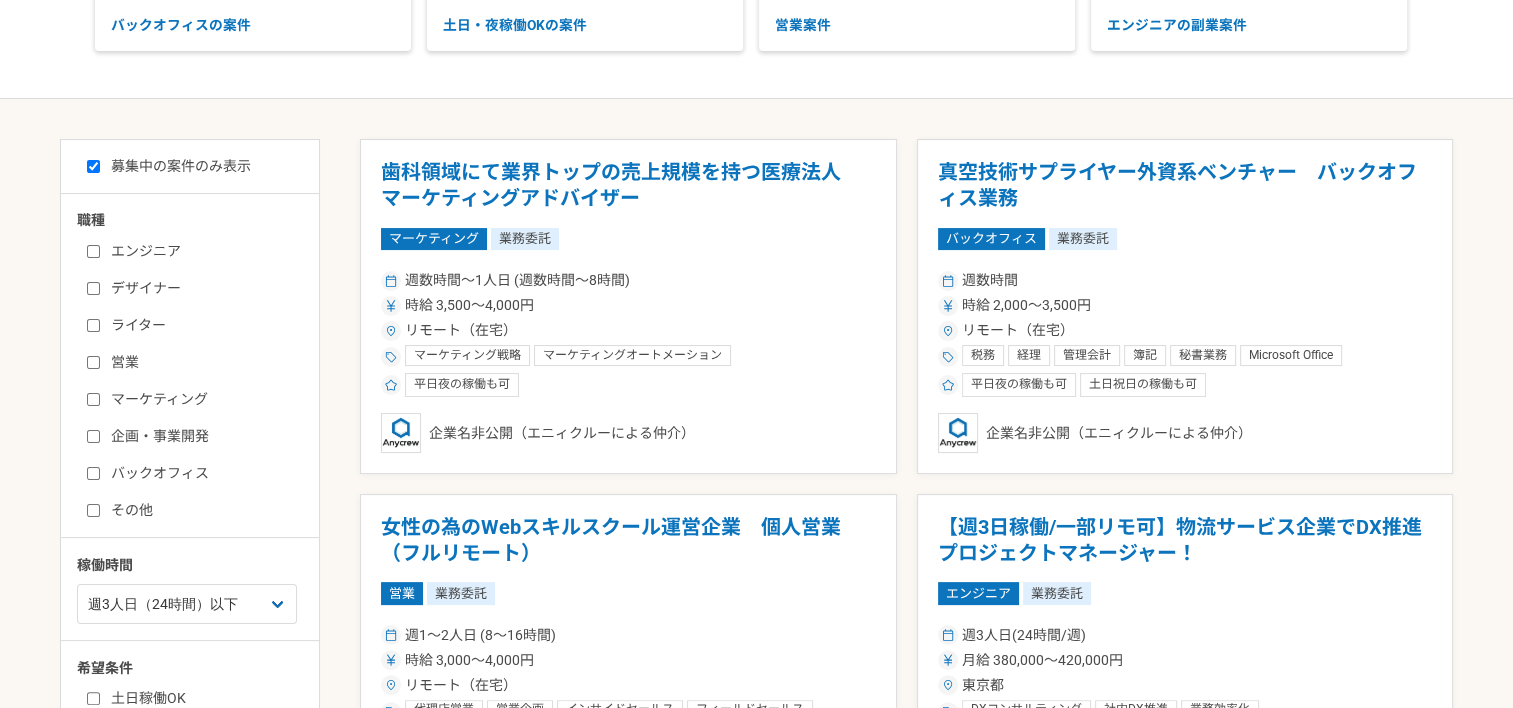 click on "企画・事業開発" at bounding box center [93, 436] 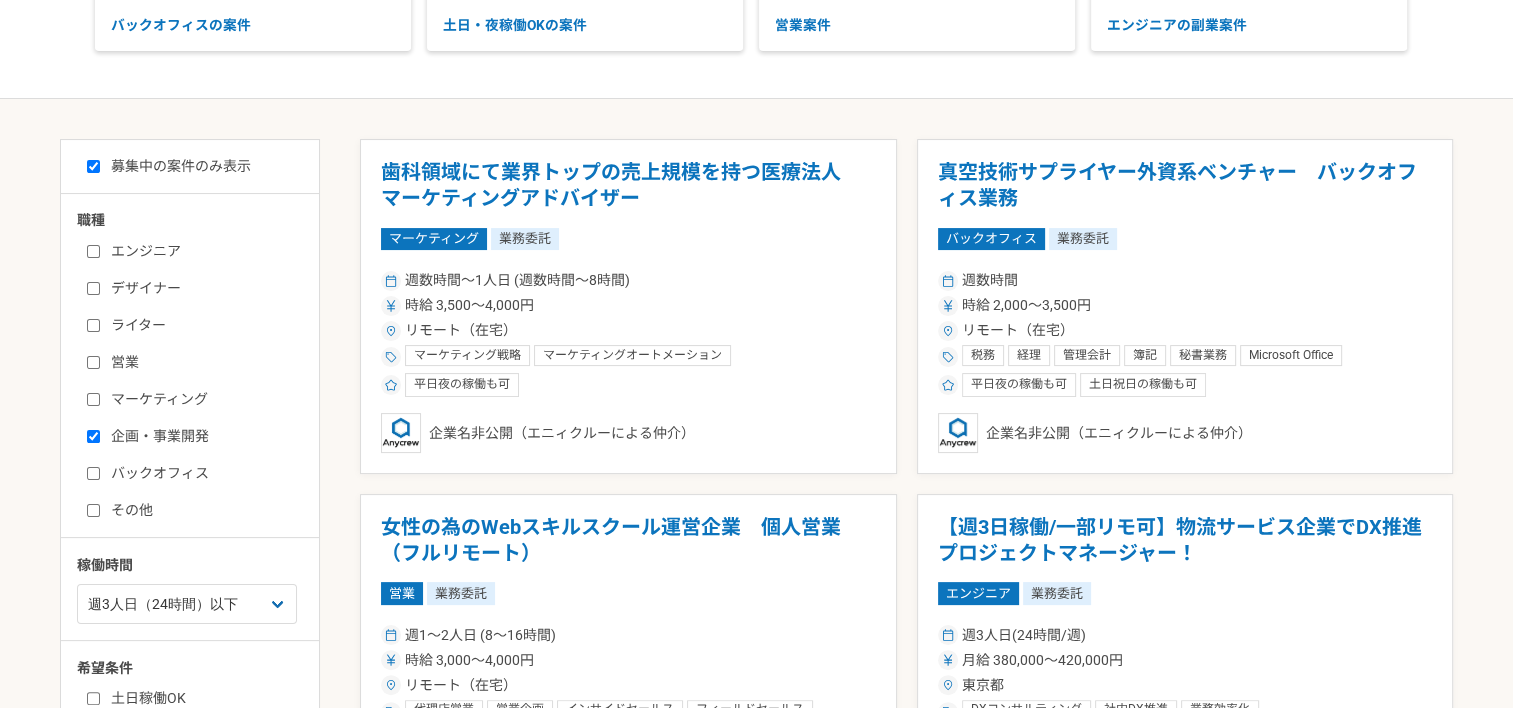 checkbox on "true" 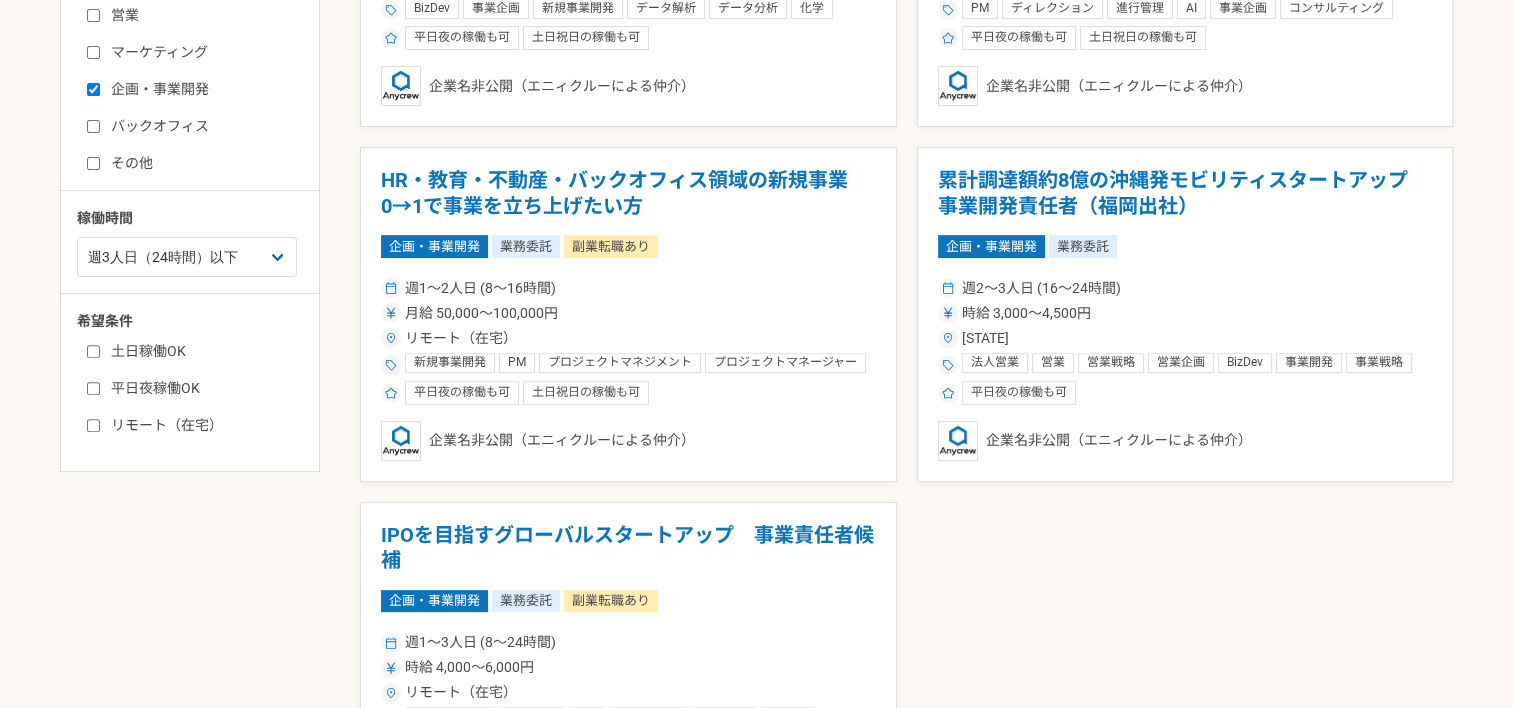 scroll, scrollTop: 600, scrollLeft: 0, axis: vertical 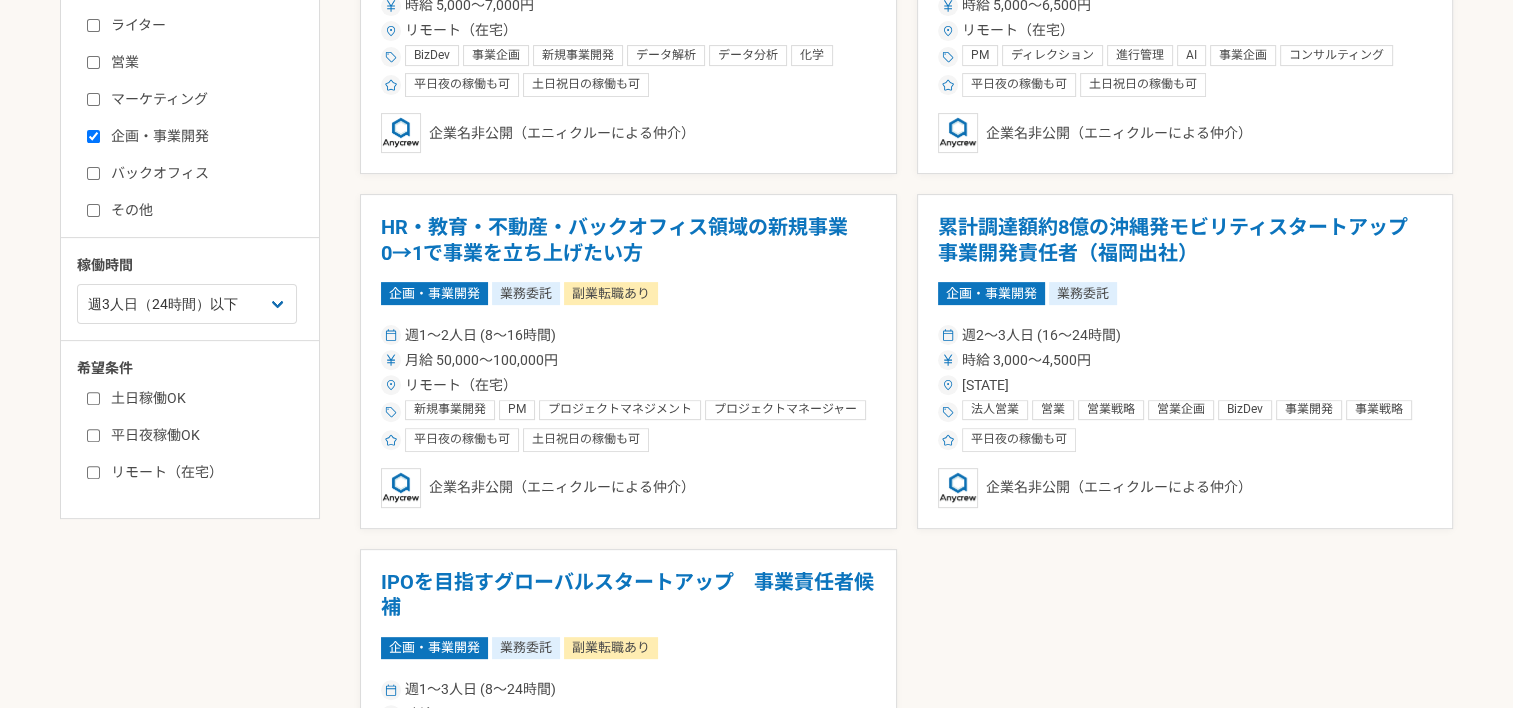 click on "バックオフィス" at bounding box center (93, 173) 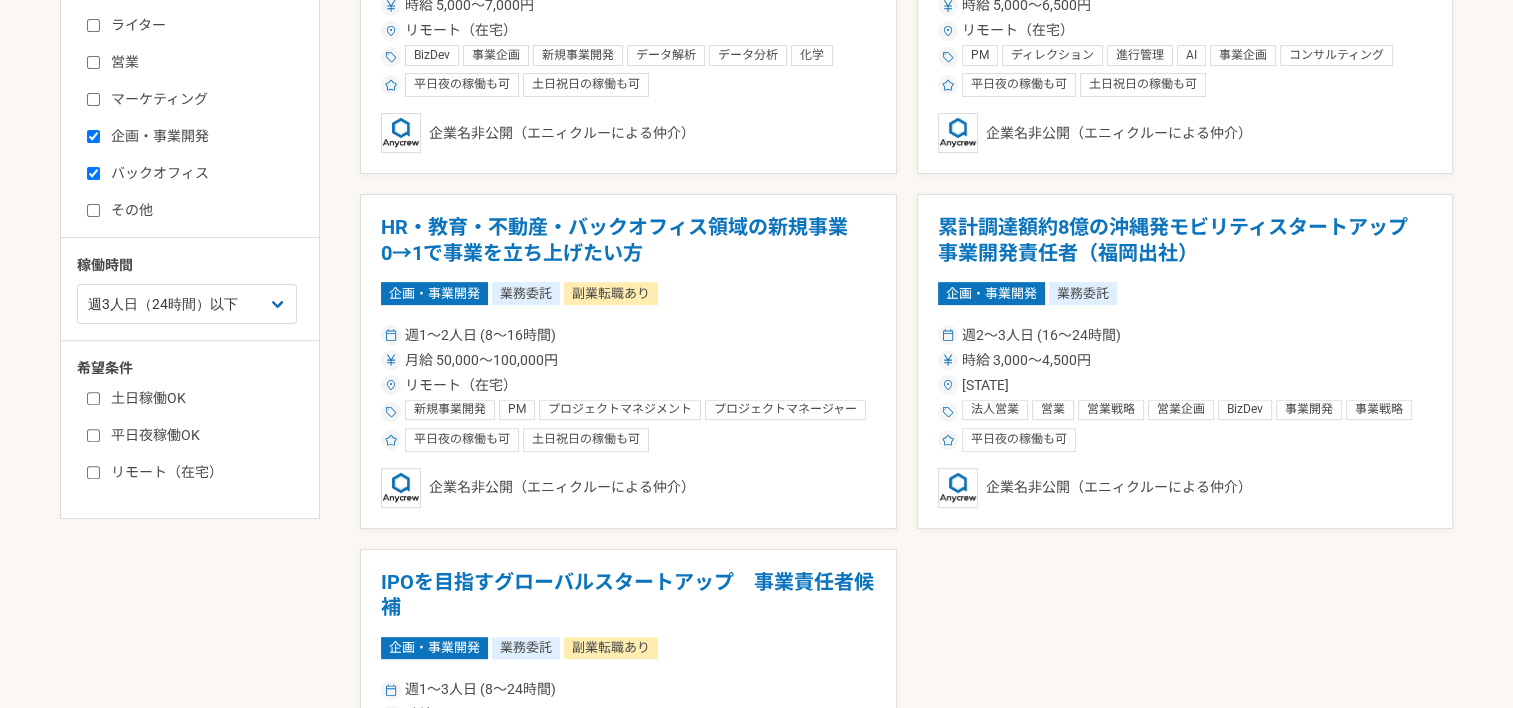checkbox on "true" 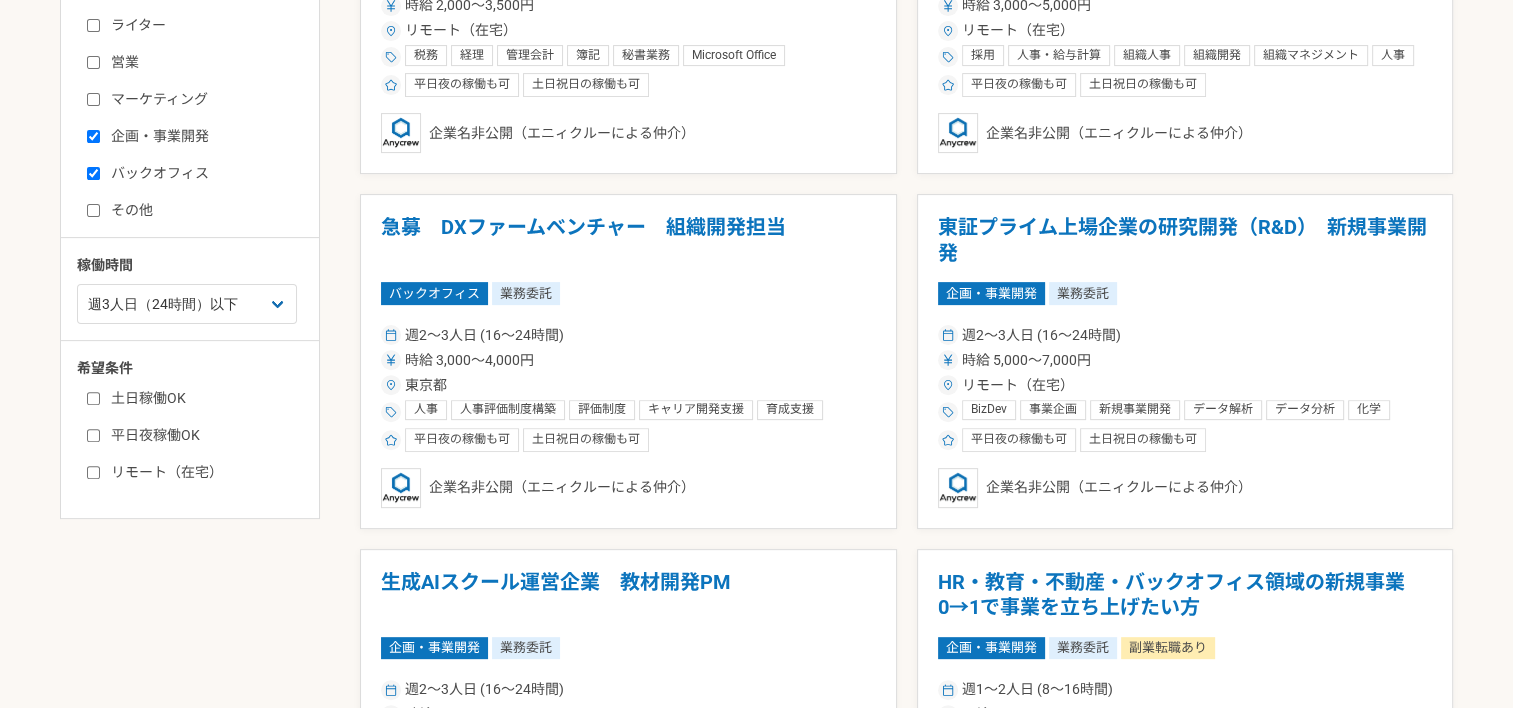 click on "企画・事業開発" at bounding box center [93, 136] 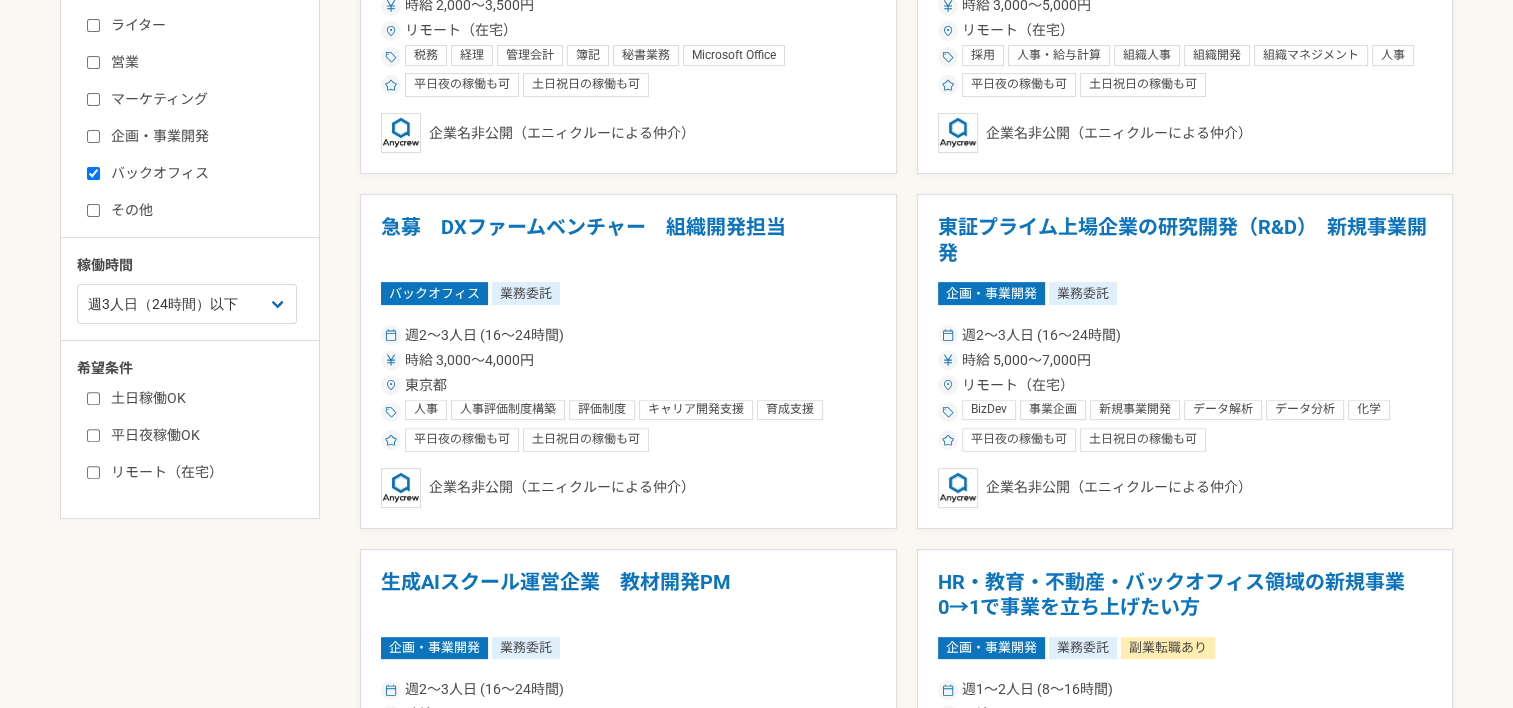 checkbox on "false" 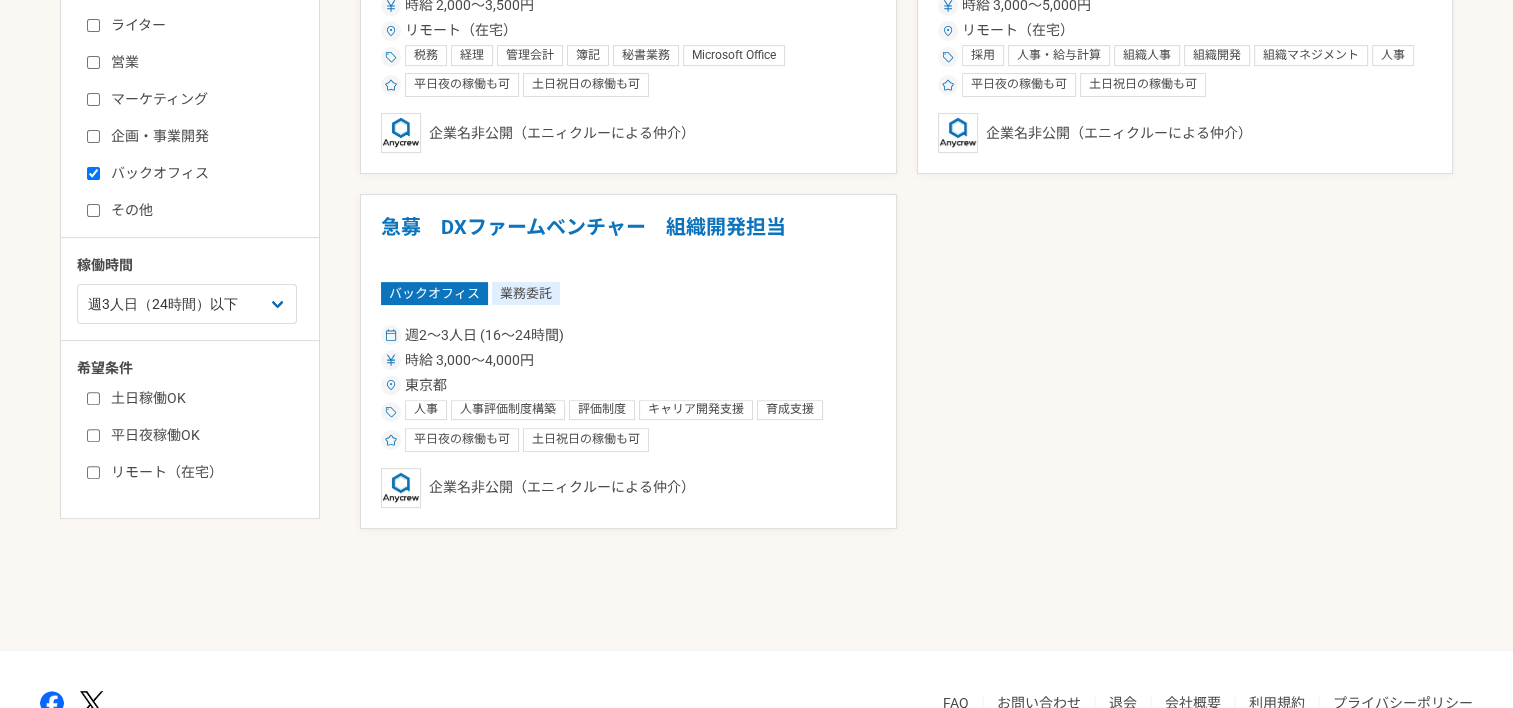 click on "募集中の案件のみ表示 職種 エンジニア デザイナー ライター 営業 マーケティング 企画・事業開発 バックオフィス その他 稼働時間 週1人日（8時間）以下 週2人日（16時間）以下 週3人日（24時間）以下 週4人日（32時間）以下 週5人日（40時間）以下 希望条件 土日稼働OK 平日夜稼働OK リモート（在宅） 真空技術サプライヤー外資系ベンチャー　バックオフィス業務 バックオフィス 業務委託 週数時間 時給 2,000〜3,500円 リモート（在宅） 税務 経理 管理会計 簿記 秘書業務 Microsoft Office Microsoft Excel バックオフィス 総務 規程管理 オンプレからのクラウド移行 平日夜の稼働も可 土日祝日の稼働も可 企業名非公開（エニィクルーによる仲介） インフラ/データベース領域に特化したITベンチャー　人事・評価制度設計 バックオフィス 業務委託 週1〜3人日 (8〜24時間)" at bounding box center [756, 223] 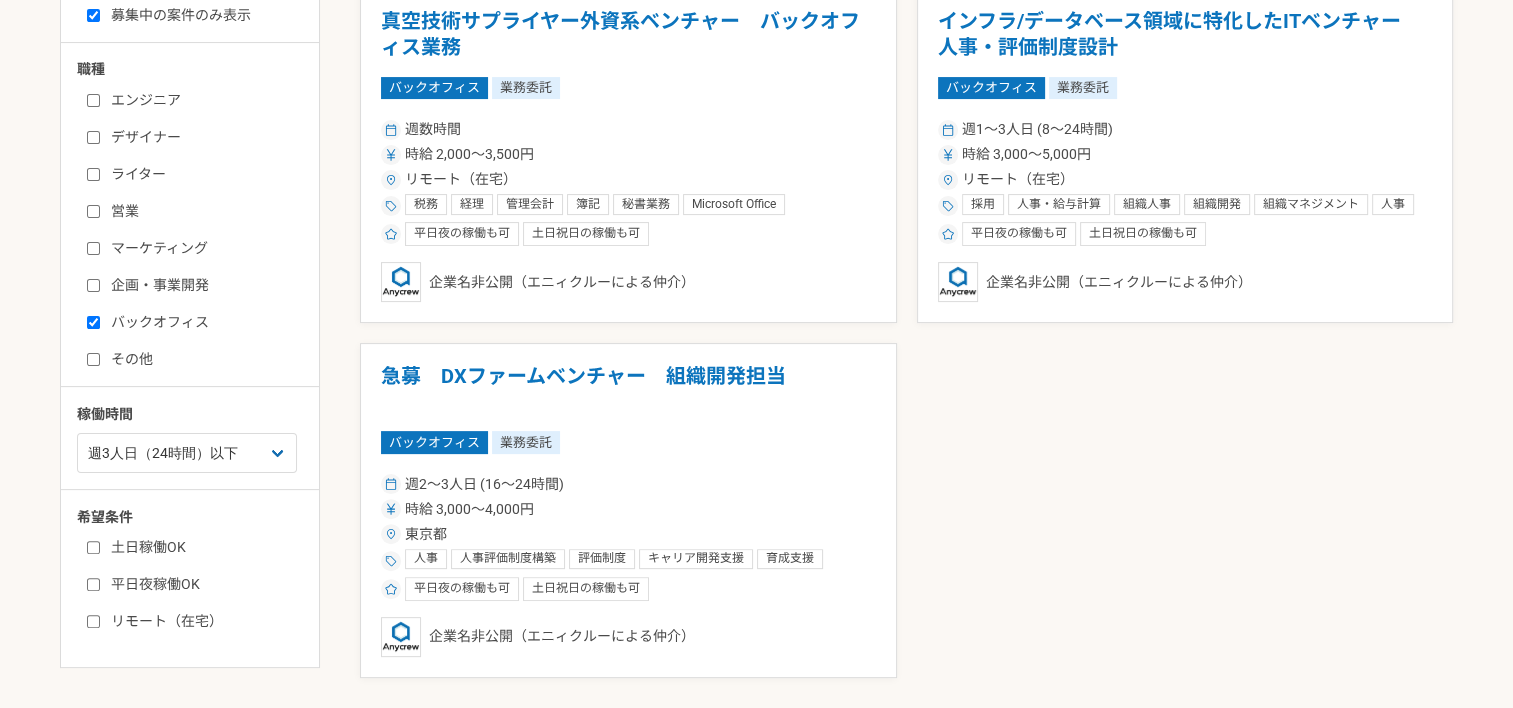 scroll, scrollTop: 300, scrollLeft: 0, axis: vertical 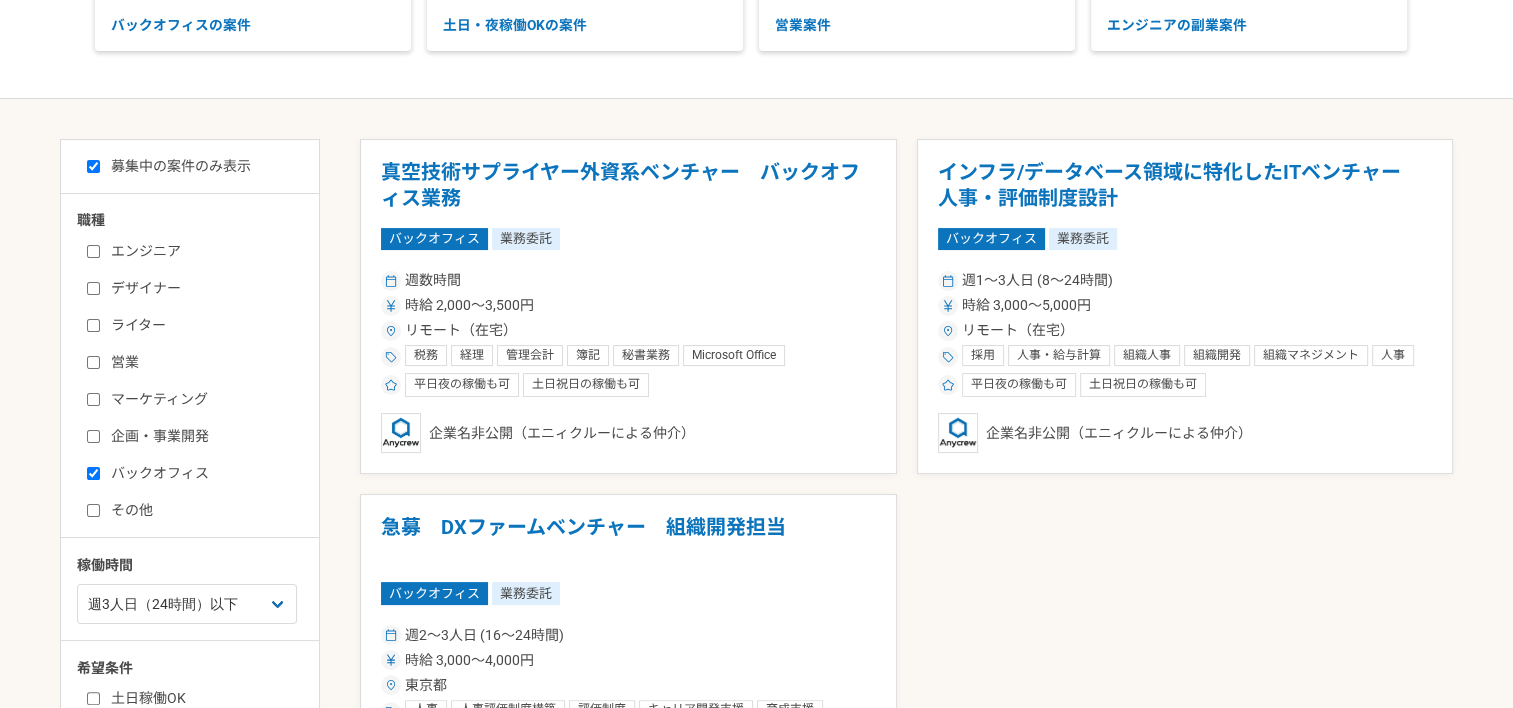 click on "真空技術サプライヤー外資系ベンチャー　バックオフィス業務 バックオフィス 業務委託 週数時間 時給 2,000〜3,500円 リモート（在宅） 税務 経理 管理会計 簿記 秘書業務 Microsoft Office Microsoft Excel バックオフィス 総務 規程管理 オンプレからのクラウド移行 平日夜の稼働も可 土日祝日の稼働も可 企業名非公開（エニィクルーによる仲介） インフラ/データベース領域に特化したITベンチャー　人事・評価制度設計 バックオフィス 業務委託 週1〜3人日 (8〜24時間) 時給 3,000〜5,000円 リモート（在宅） 採用 人事・給与計算 組織人事 組織開発 組織マネジメント 人事 人材開発 人材育成 評価制度 平日夜の稼働も可 土日祝日の稼働も可 企業名非公開（エニィクルーによる仲介） 急募　DXファームベンチャー　組織開発担当 バックオフィス 業務委託 時給 3,000〜4,000円" at bounding box center (906, 483) 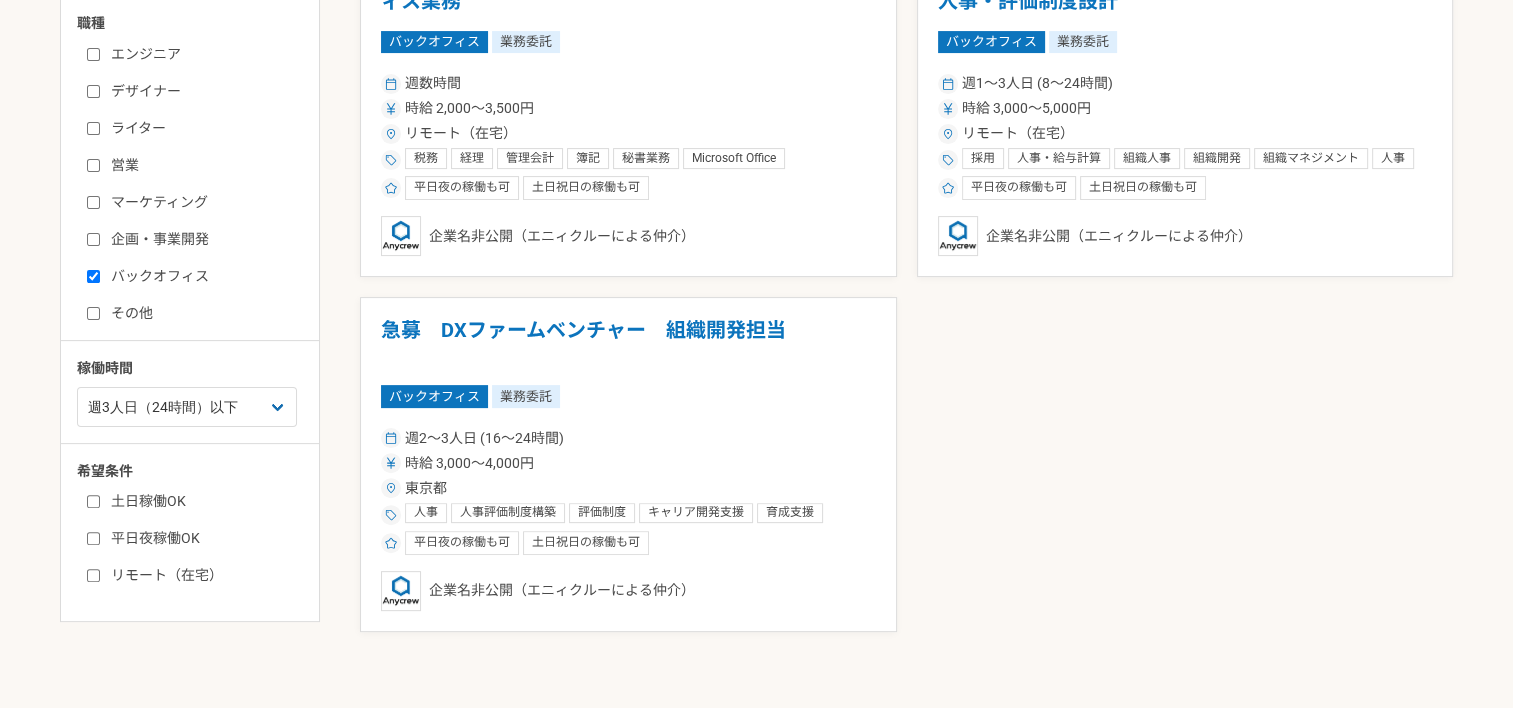 scroll, scrollTop: 500, scrollLeft: 0, axis: vertical 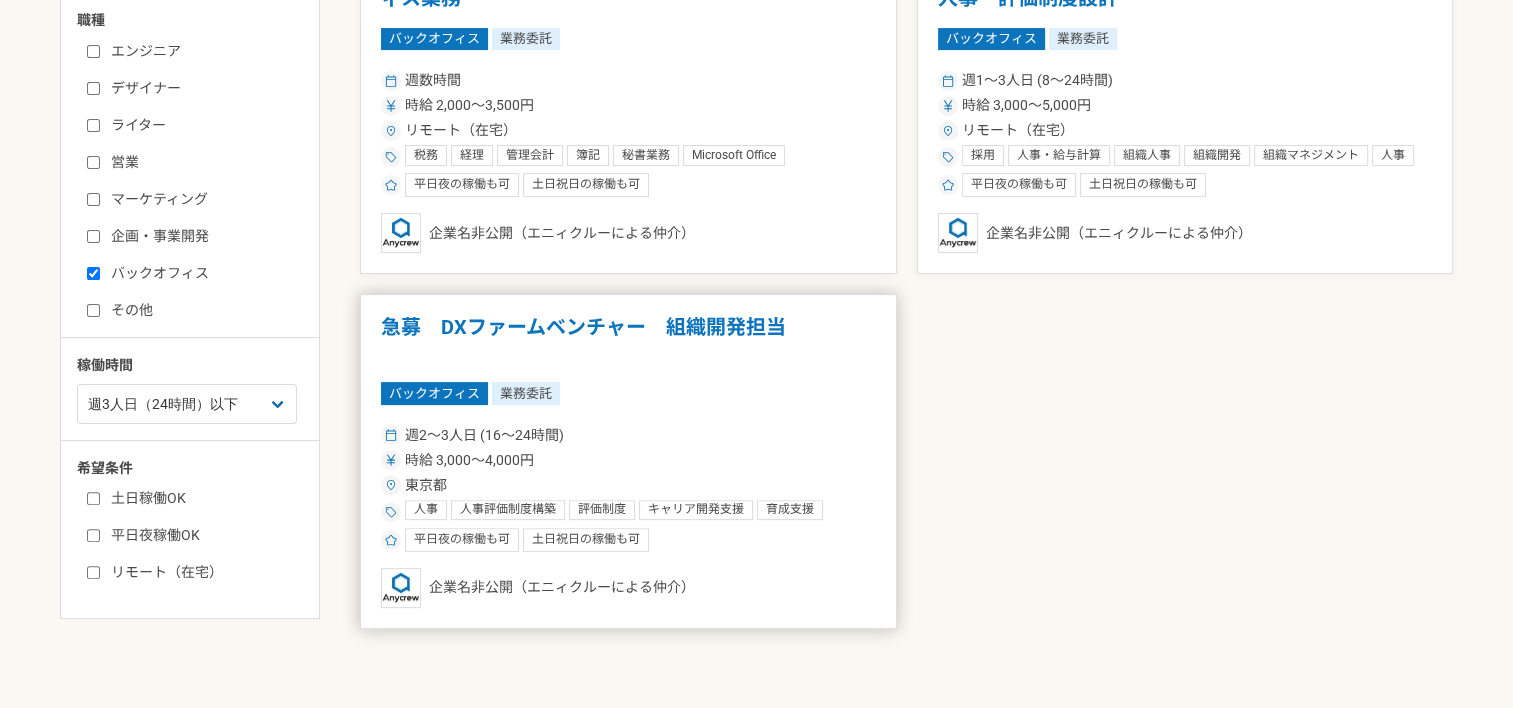 click on "時給 3,000〜4,000円" at bounding box center (628, 460) 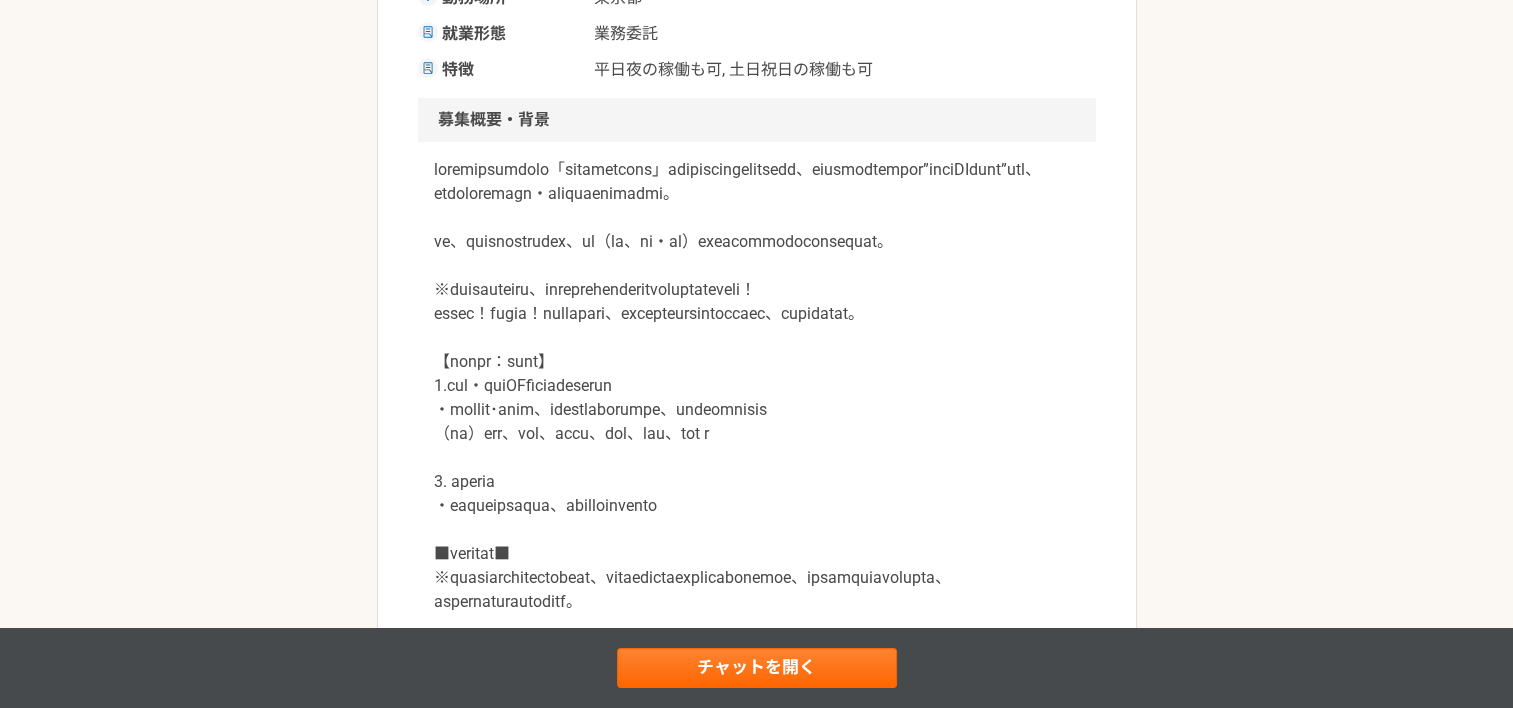 scroll, scrollTop: 500, scrollLeft: 0, axis: vertical 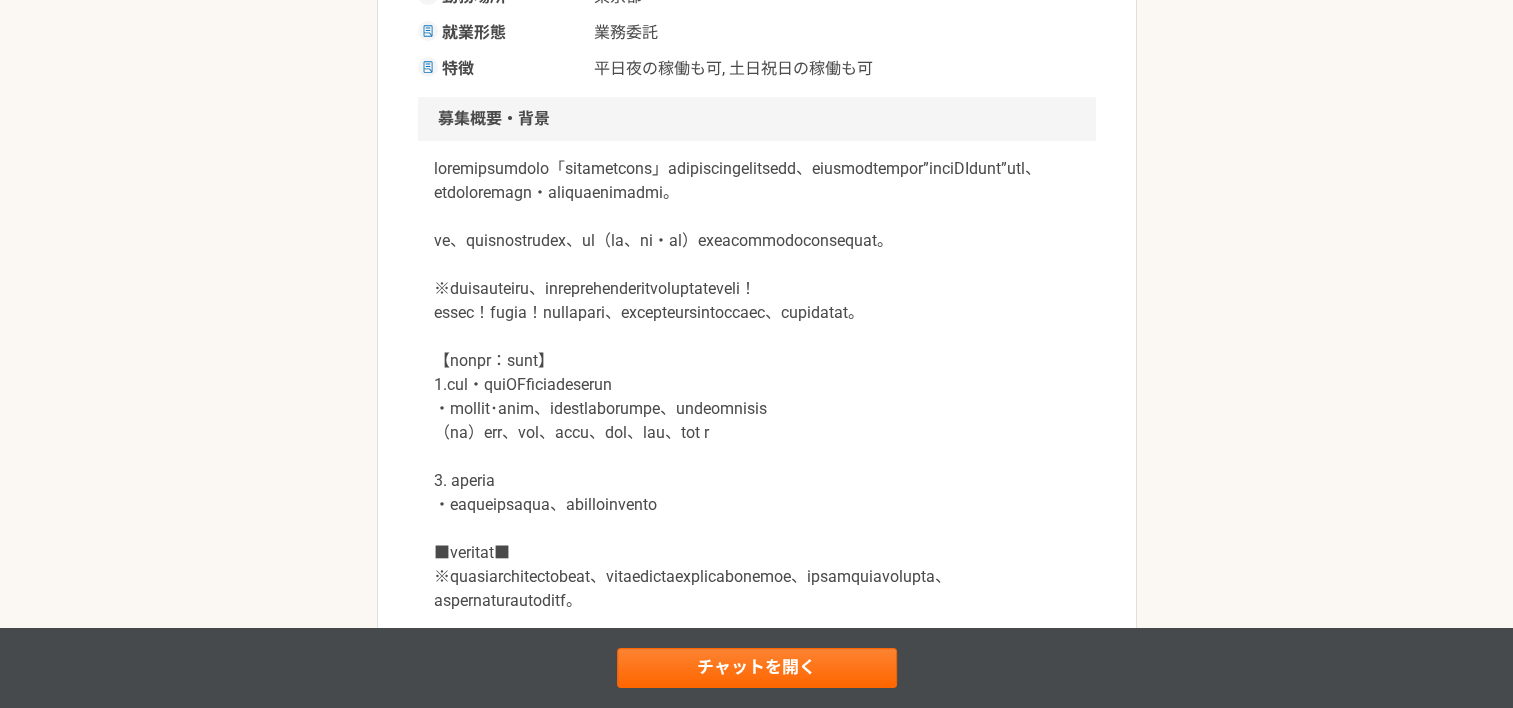 click on "バックオフィス 急募　DXファームベンチャー　組織開発担当 業務委託 平日夜の稼働も可 土日祝日の稼働も可 企業名非公開（エニィクルーによる仲介） 募集職種 バックオフィス 希望単価 時給 3,000〜4,000円 稼働時間 週2〜3人日 (16〜24時間) 勤務場所 [CITY] 就業形態 業務委託 特徴 平日夜の稼働も可, 土日祝日の稼働も可 募集概要・背景 業務内容 求める人物像 ＜必須要件＞
・以下のいずれかの業務に、2年以上携わってきた方
－人事評価、人事制度設計、組織開発、人事戦略策定
＜歓迎要件＞
・成長志向や思考体力のある方
※急成長している組織になりますので、知識があるベテランの方より、地頭が優れた若手の方のほうがフィットすると思います。
・ロジカルな議論をするカルチャーでの業務経験のある方 求めるスキル 人事 人事評価制度構築" at bounding box center [756, 1148] 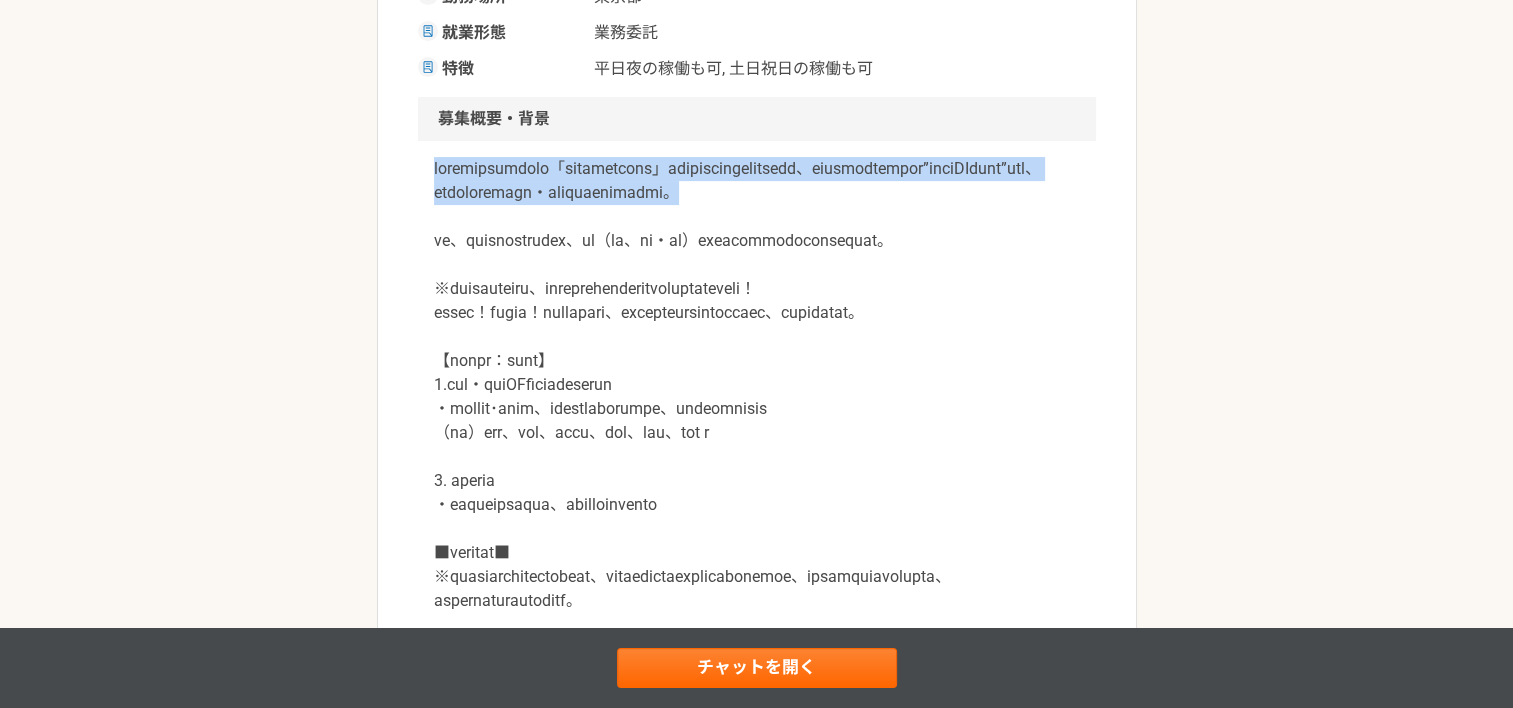 drag, startPoint x: 836, startPoint y: 137, endPoint x: 876, endPoint y: 220, distance: 92.13577 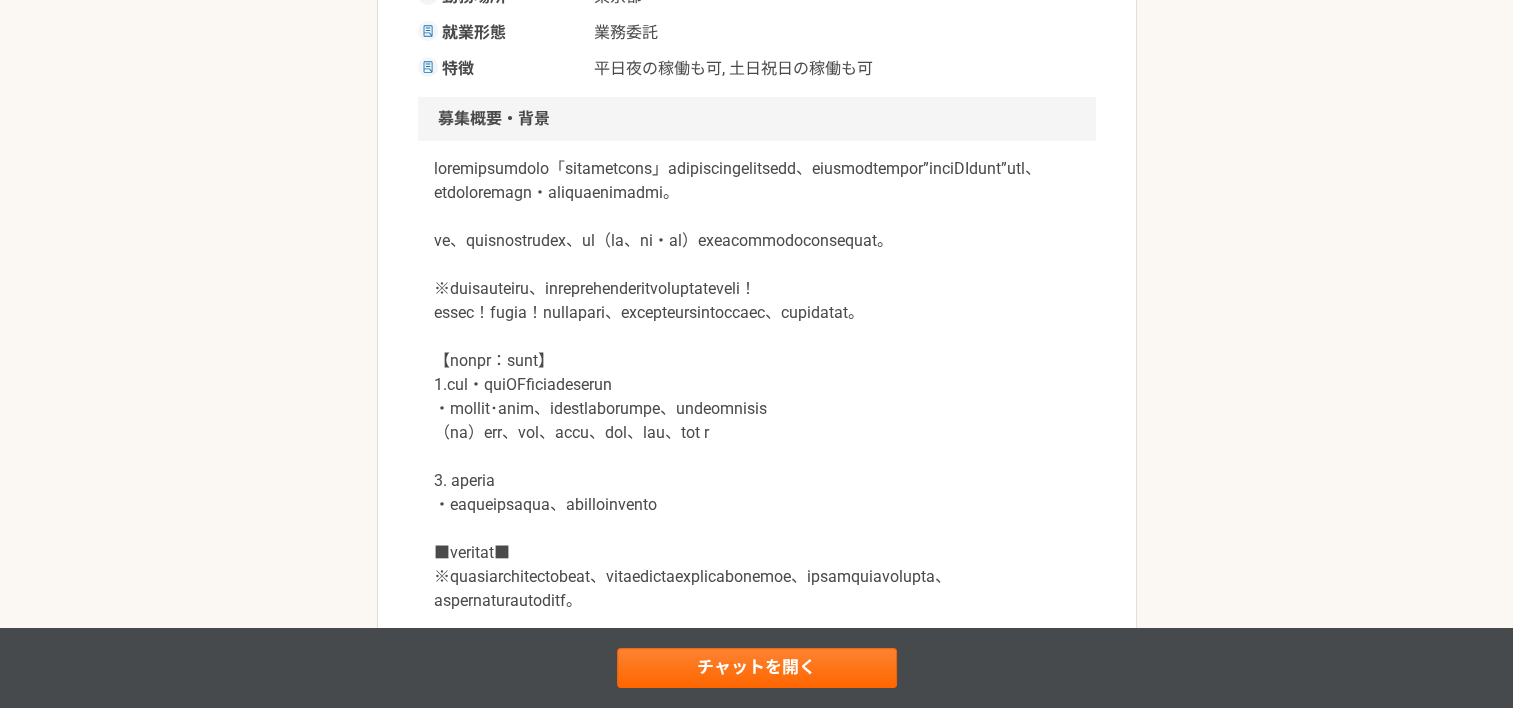 drag, startPoint x: 876, startPoint y: 220, endPoint x: 860, endPoint y: 324, distance: 105.22357 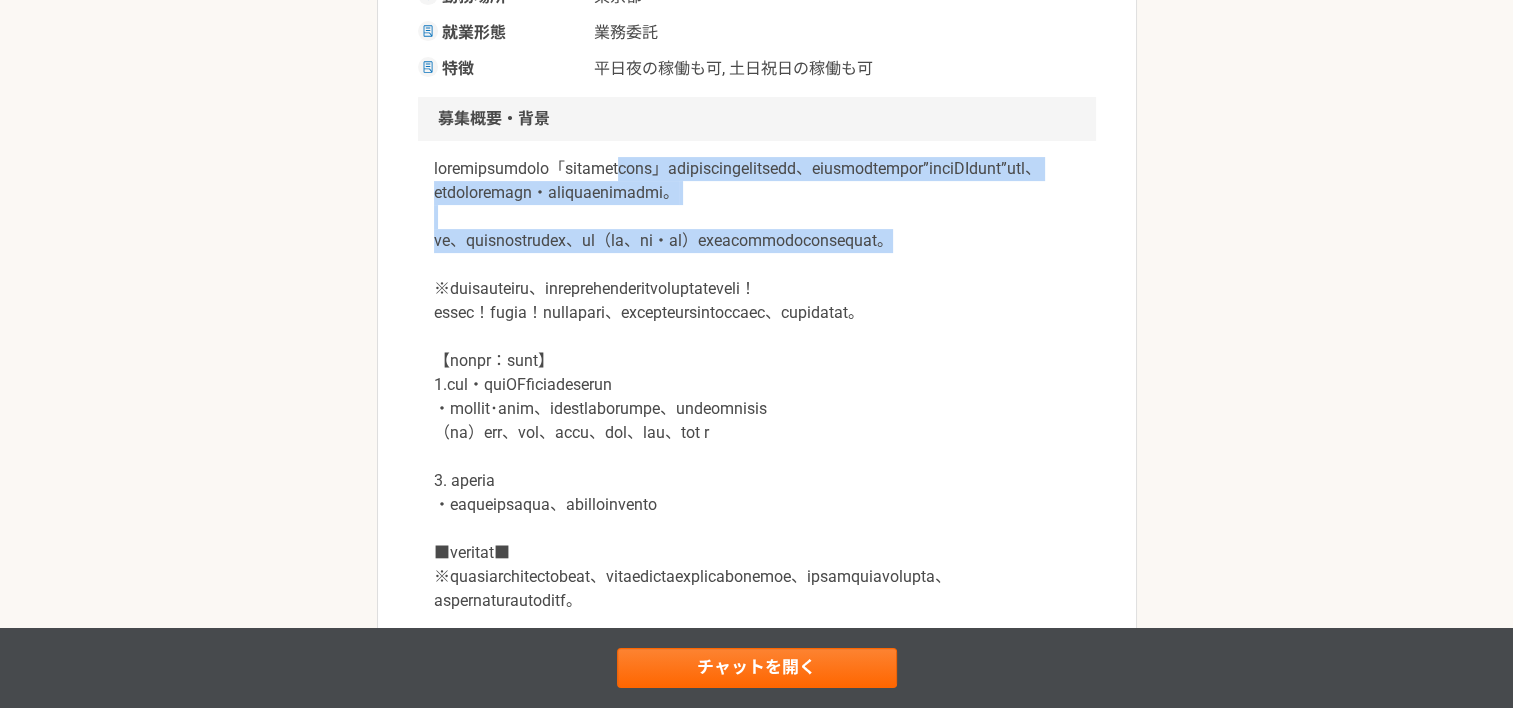 drag, startPoint x: 784, startPoint y: 176, endPoint x: 830, endPoint y: 294, distance: 126.649124 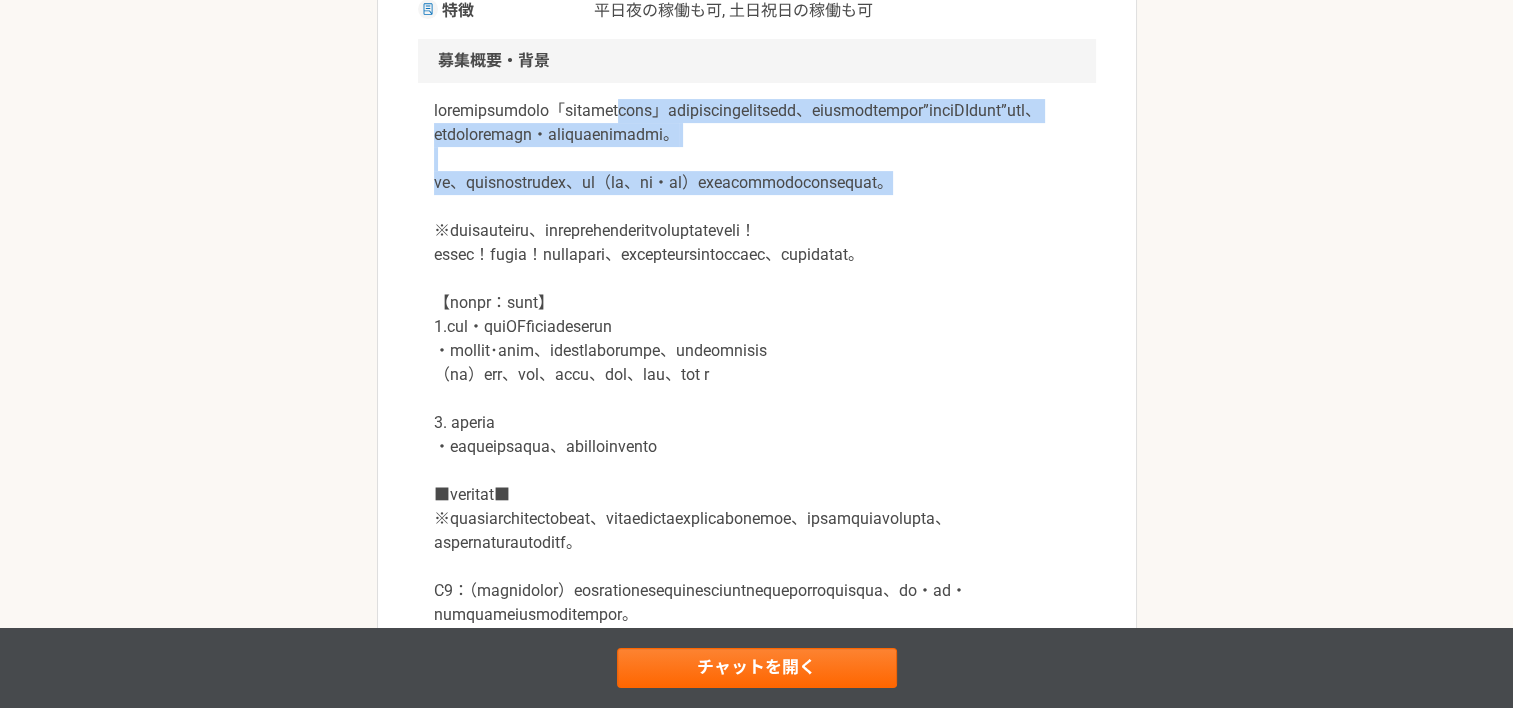 scroll, scrollTop: 600, scrollLeft: 0, axis: vertical 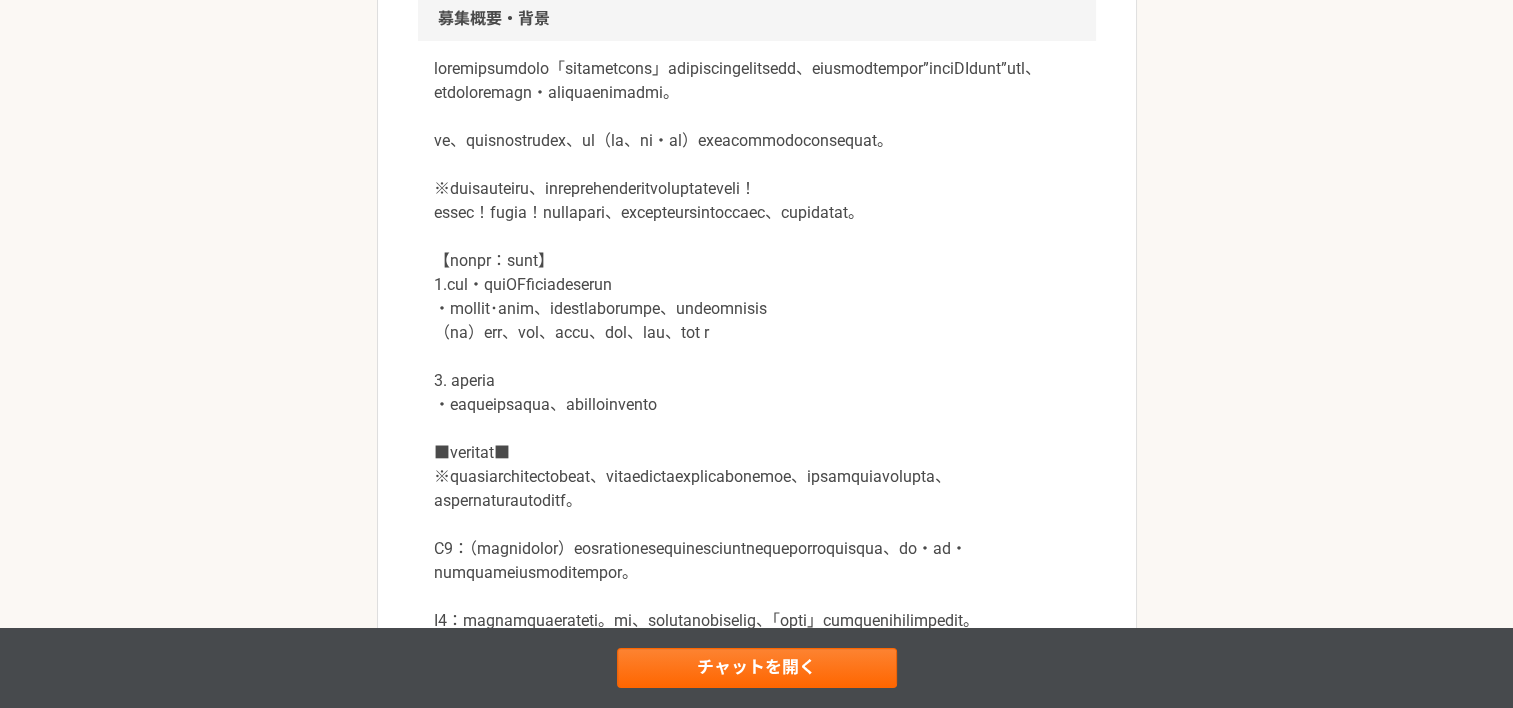 click at bounding box center [757, 369] 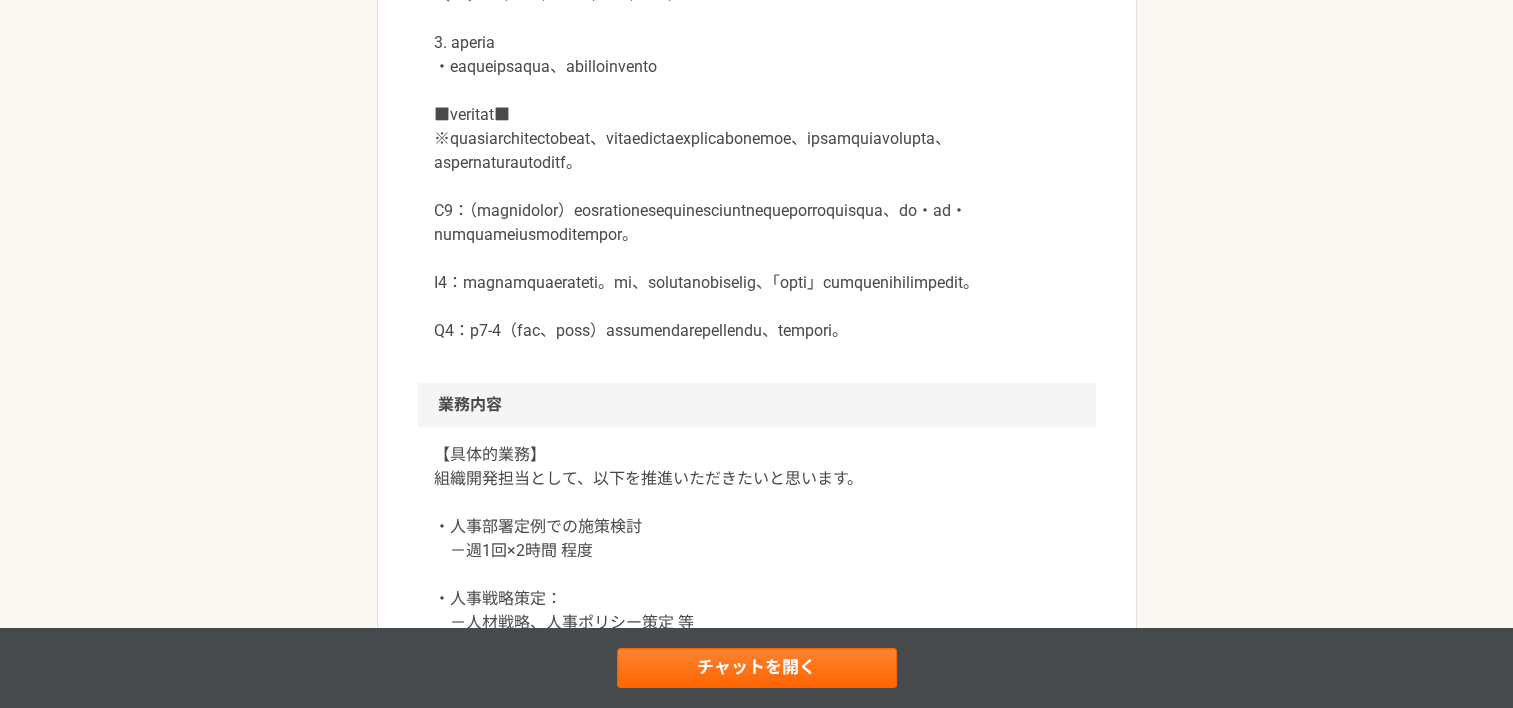 scroll, scrollTop: 1100, scrollLeft: 0, axis: vertical 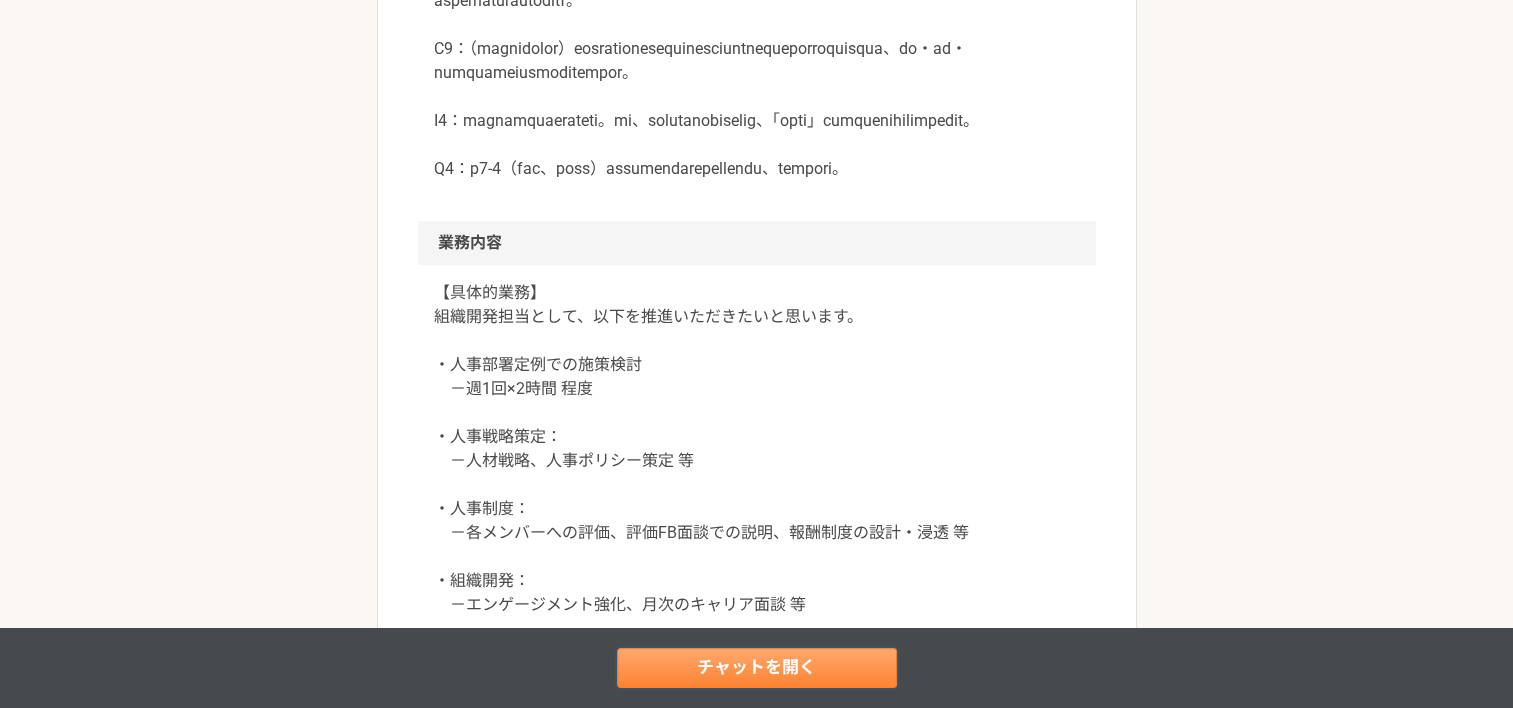 click on "チャットを開く" at bounding box center [757, 668] 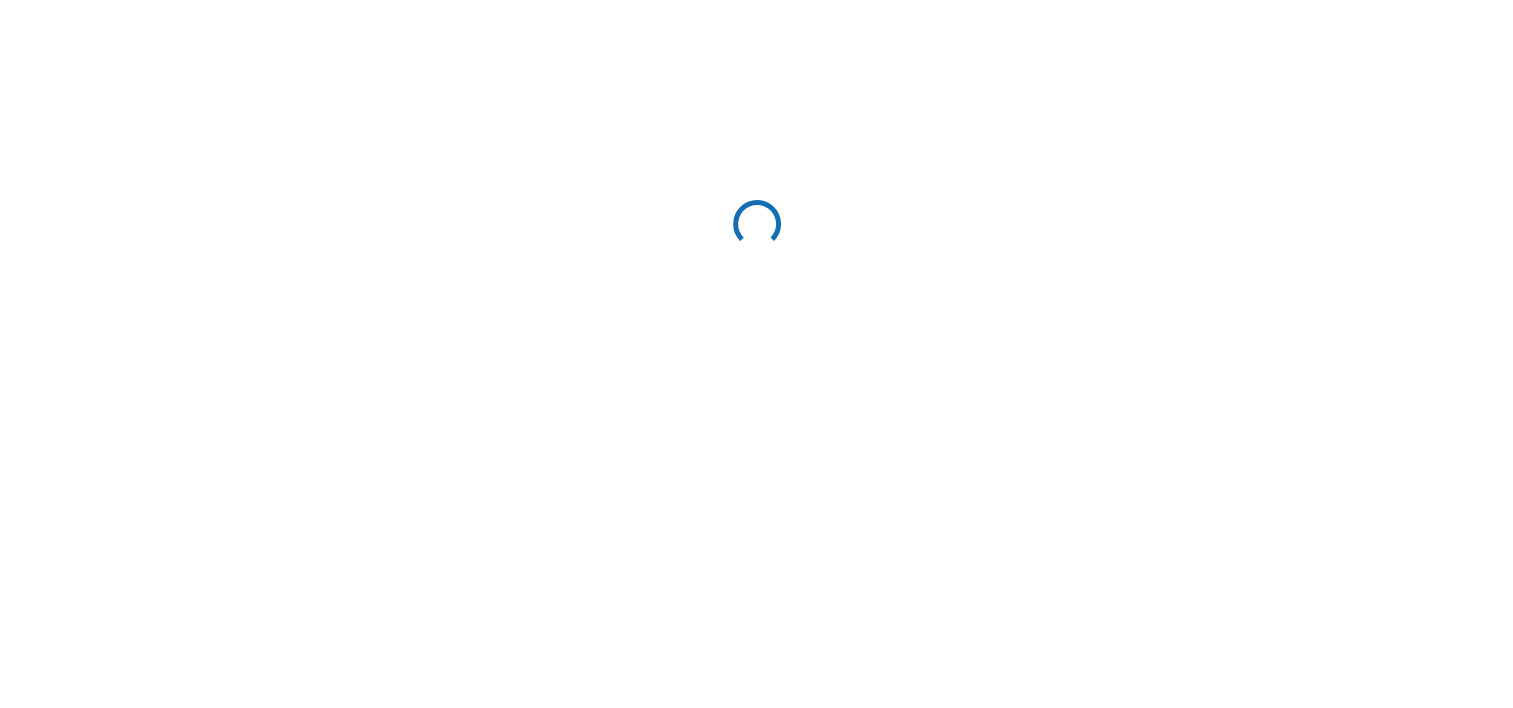 scroll, scrollTop: 0, scrollLeft: 0, axis: both 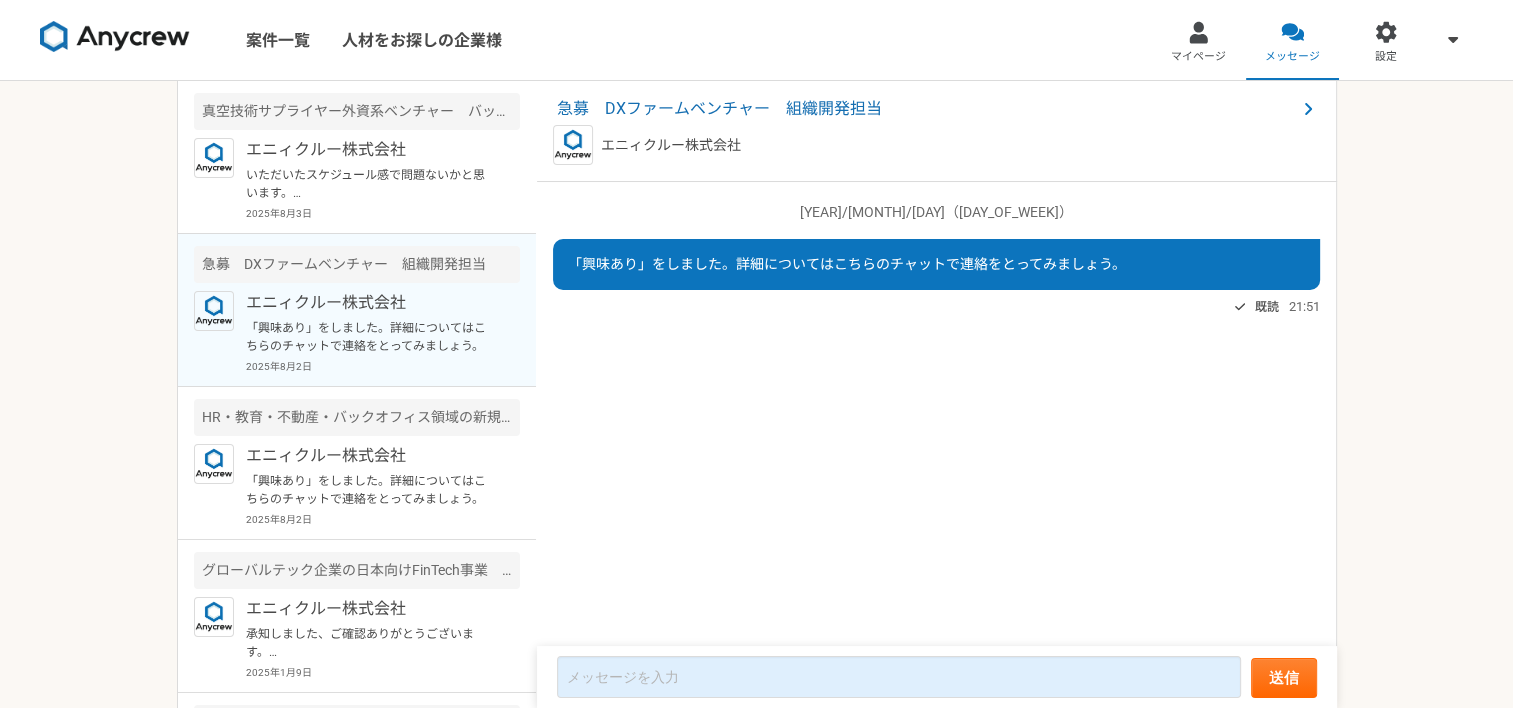 click at bounding box center [115, 37] 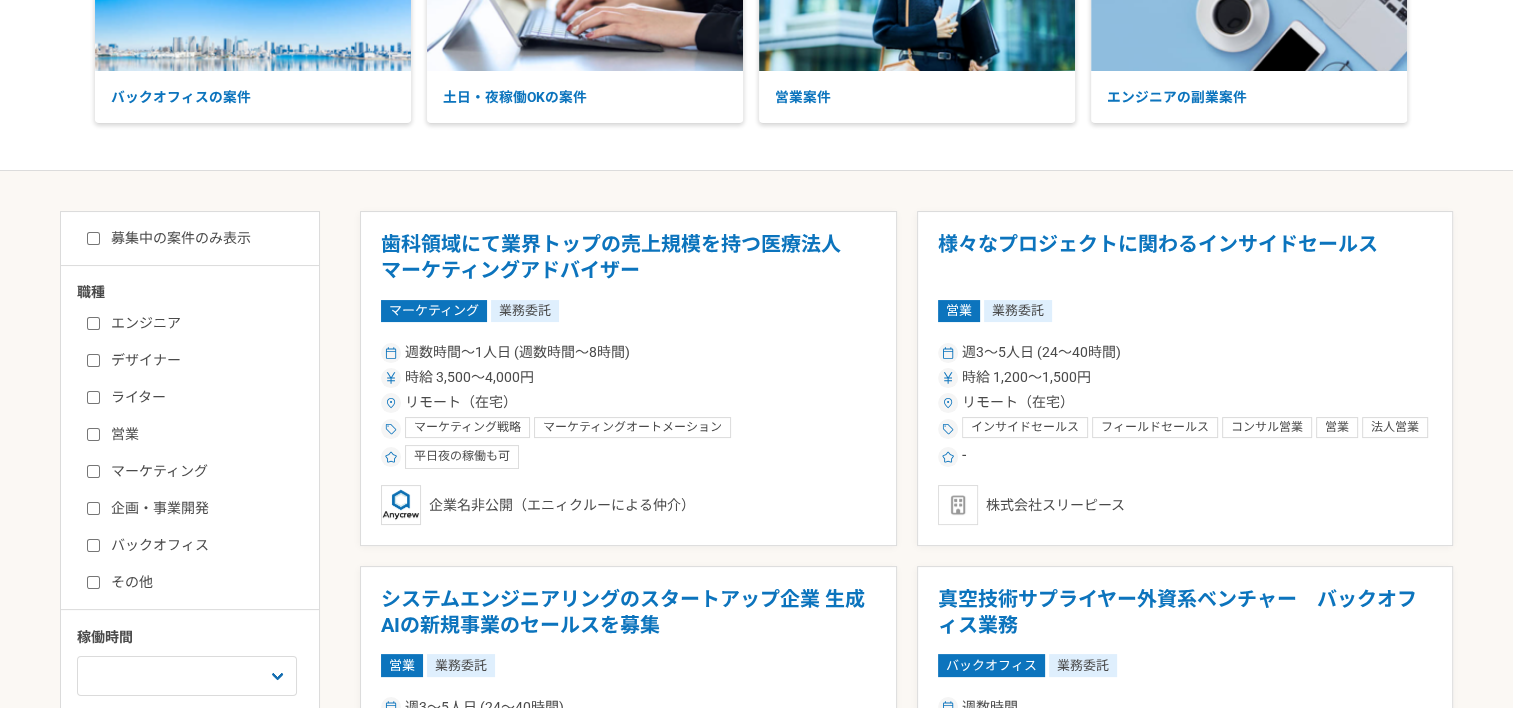 scroll, scrollTop: 0, scrollLeft: 0, axis: both 